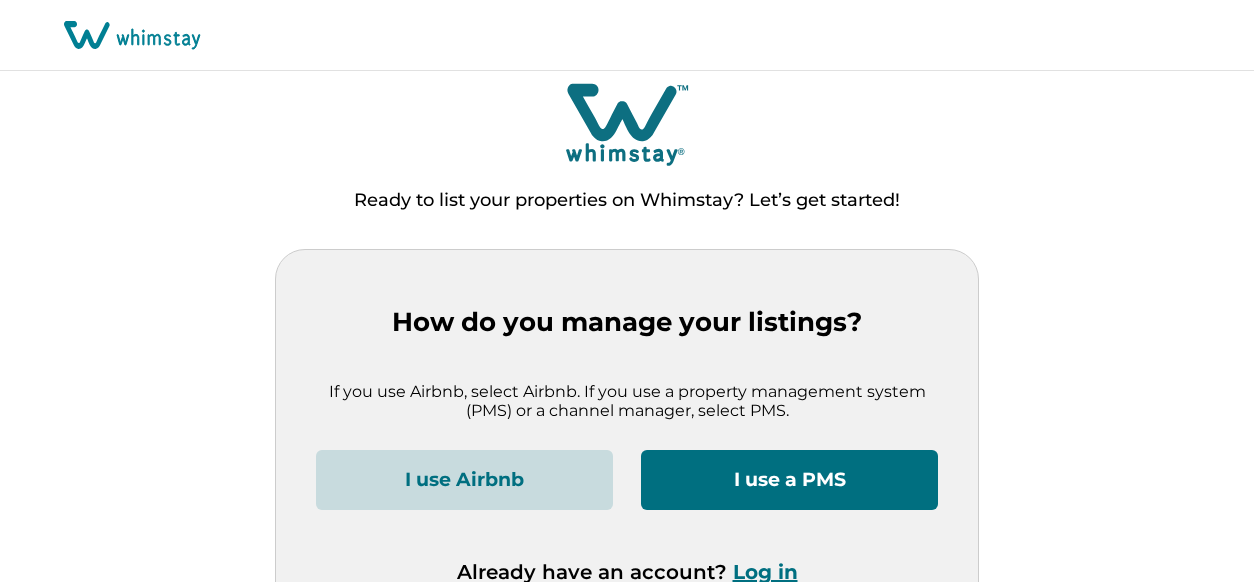 scroll, scrollTop: 0, scrollLeft: 0, axis: both 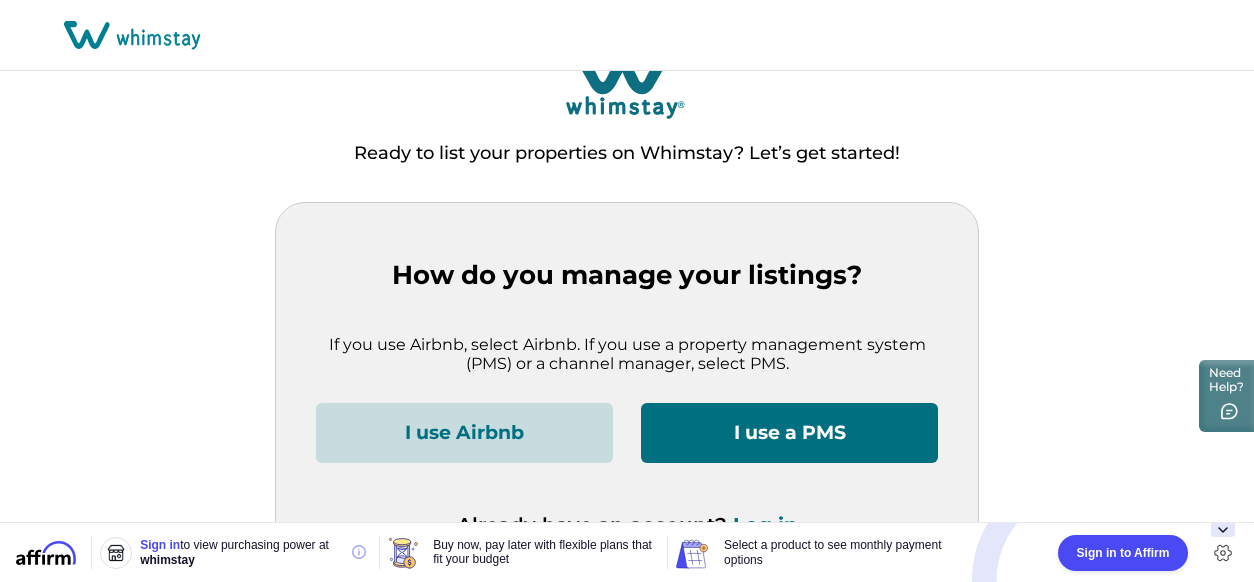 click on "I use Airbnb" at bounding box center [464, 433] 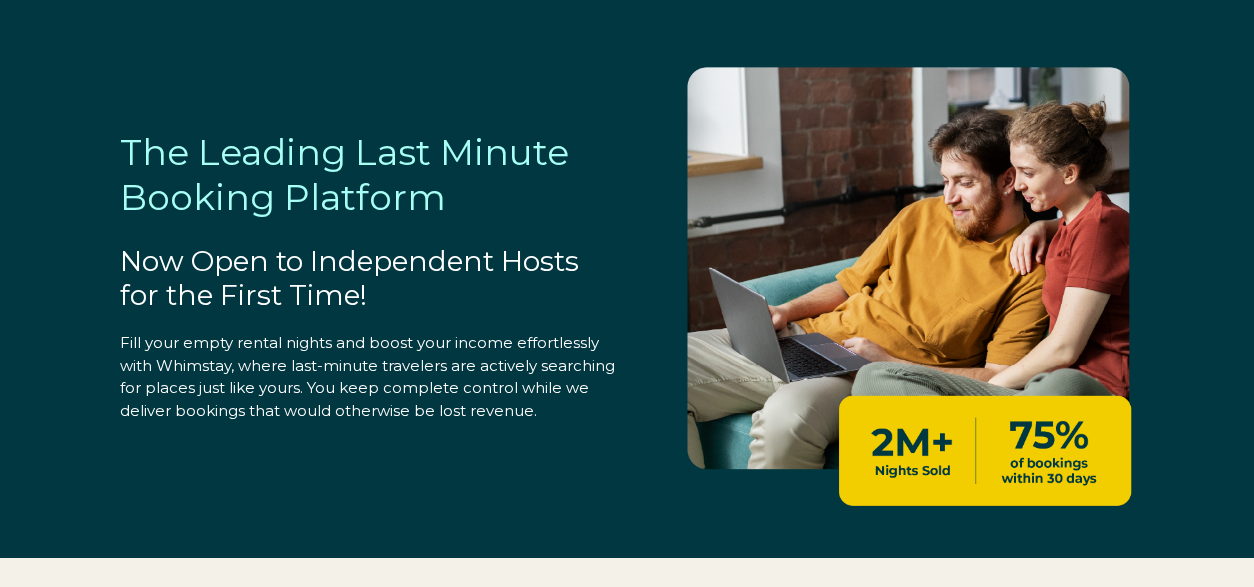 scroll, scrollTop: 0, scrollLeft: 0, axis: both 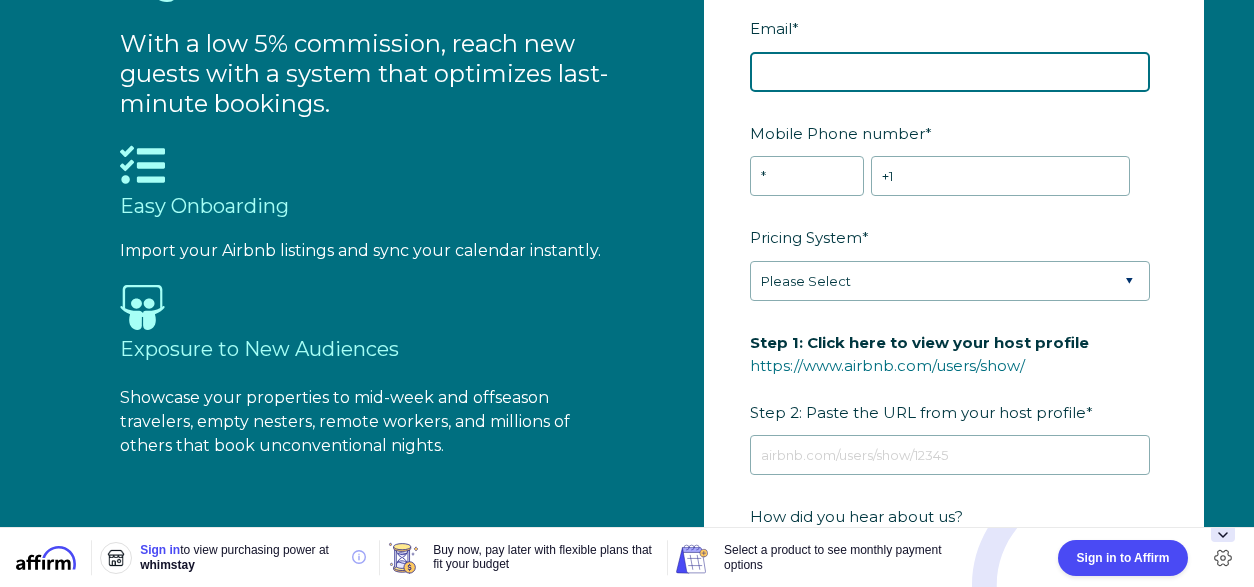 click on "Email *" at bounding box center [950, 72] 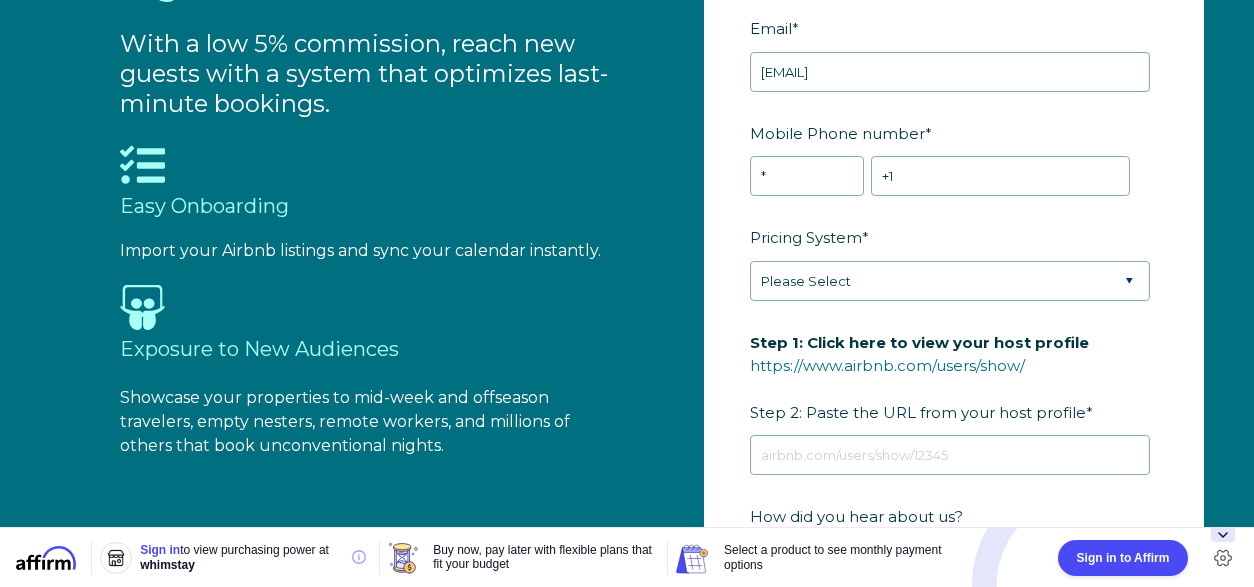 type on "Frank" 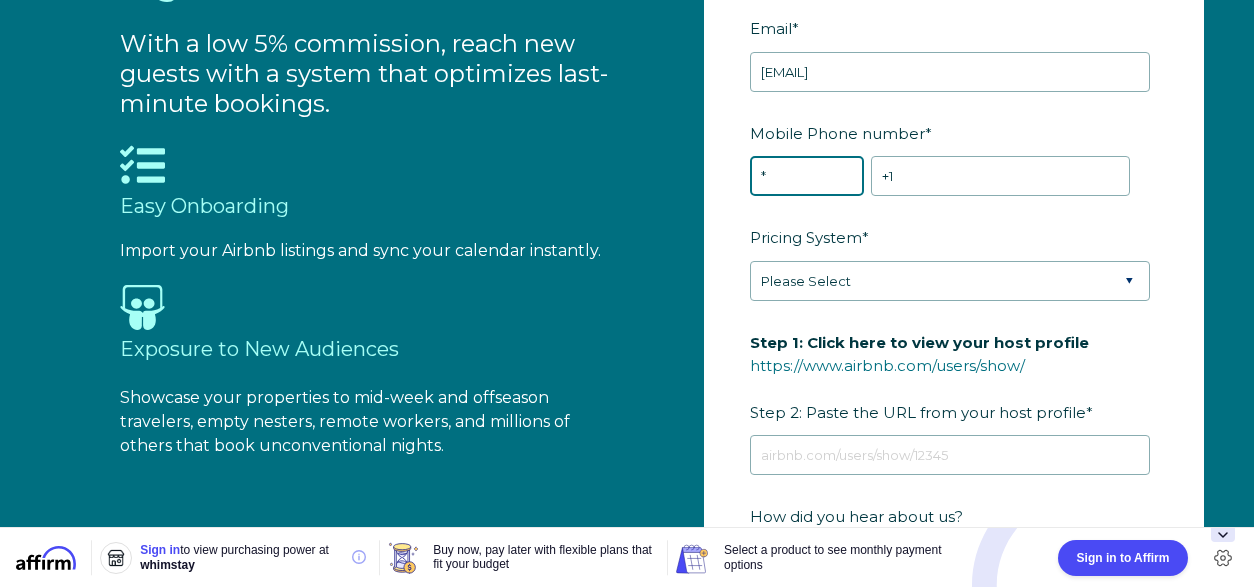 click on "* Afghanistan (‫افغانستان‬‎) Albania (Shqipëri) Algeria (‫الجزائر‬‎) American Samoa Andorra Angola Anguilla Antigua and Barbuda Argentina Armenia (Հայաստան) Aruba Australia Austria (Österreich) Azerbaijan (Azərbaycan) Bahamas Bahrain (‫البحرين‬‎) Bangladesh (বাংলাদেশ) Barbados Belarus (Беларусь) Belgium (België) Belize Benin (Bénin) Bermuda Bhutan (འབྲུག) Bolivia Bosnia and Herzegovina (Босна и Херцеговина) Botswana Brazil (Brasil) British Indian Ocean Territory British Virgin Islands Brunei Bulgaria (България) Burkina Faso Burundi (Uburundi) Cambodia (កម្ពុជា) Cameroon (Cameroun) Canada Cape Verde (Kabu Verdi) Caribbean Netherlands Cayman Islands Central African Republic (République centrafricaine) Chad (Tchad) Chile China (中国) Colombia Comoros (‫جزر القمر‬‎) Congo (DRC) (Jamhuri ya Kidemokrasia ya Kongo) Congo (Republic) (Congo-Brazzaville) Cook Islands Costa Rica" at bounding box center [807, 176] 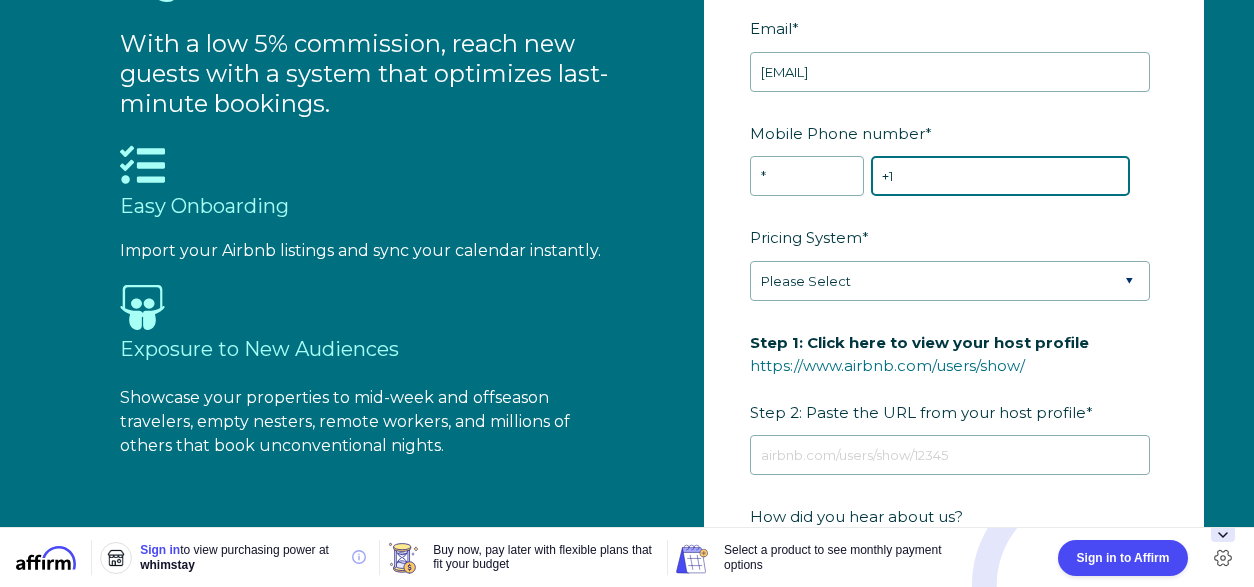 click on "+1" at bounding box center [1000, 176] 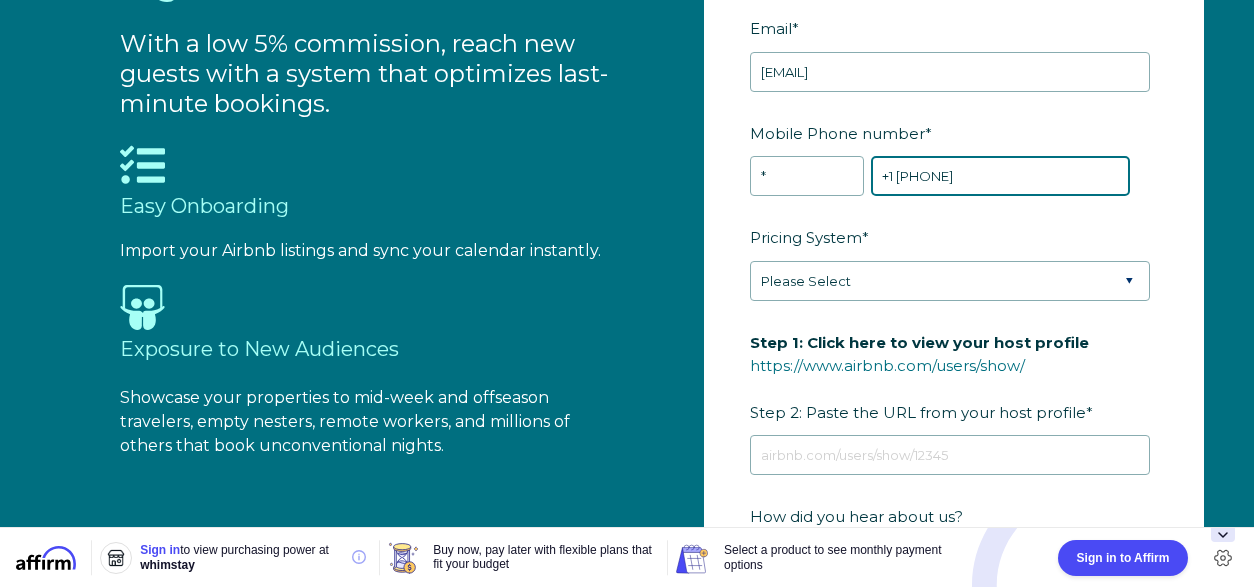 type on "+1 8505257467" 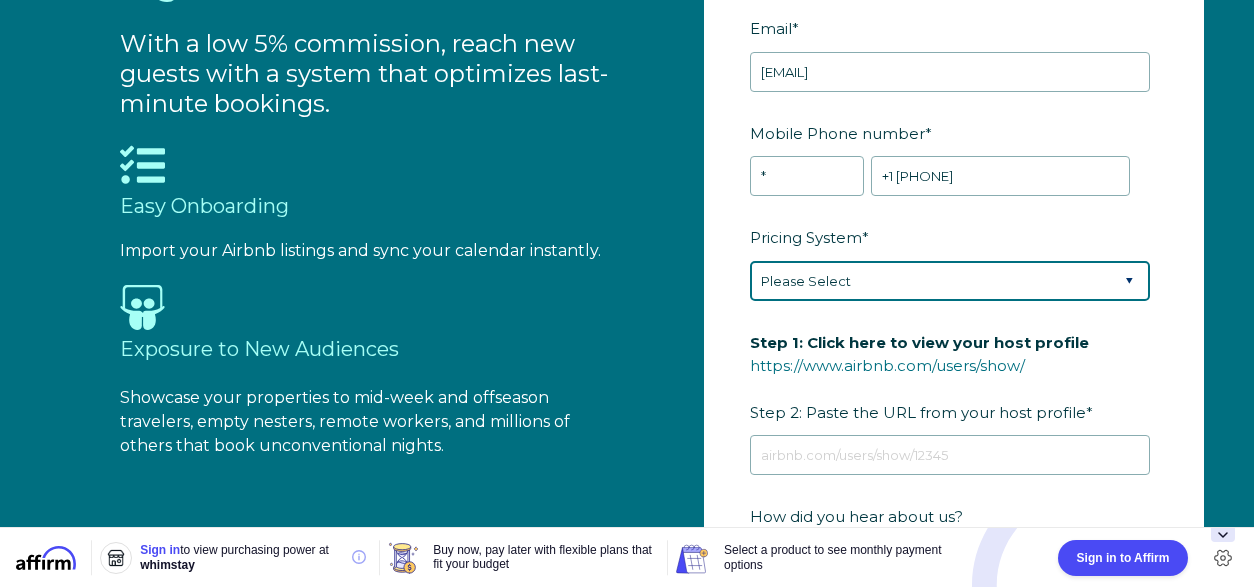 click on "Please Select Manual Airbnb Smart Pricing PriceLabs Wheelhouse Beyond Pricing 3rd Party - Dynamic" at bounding box center [950, 281] 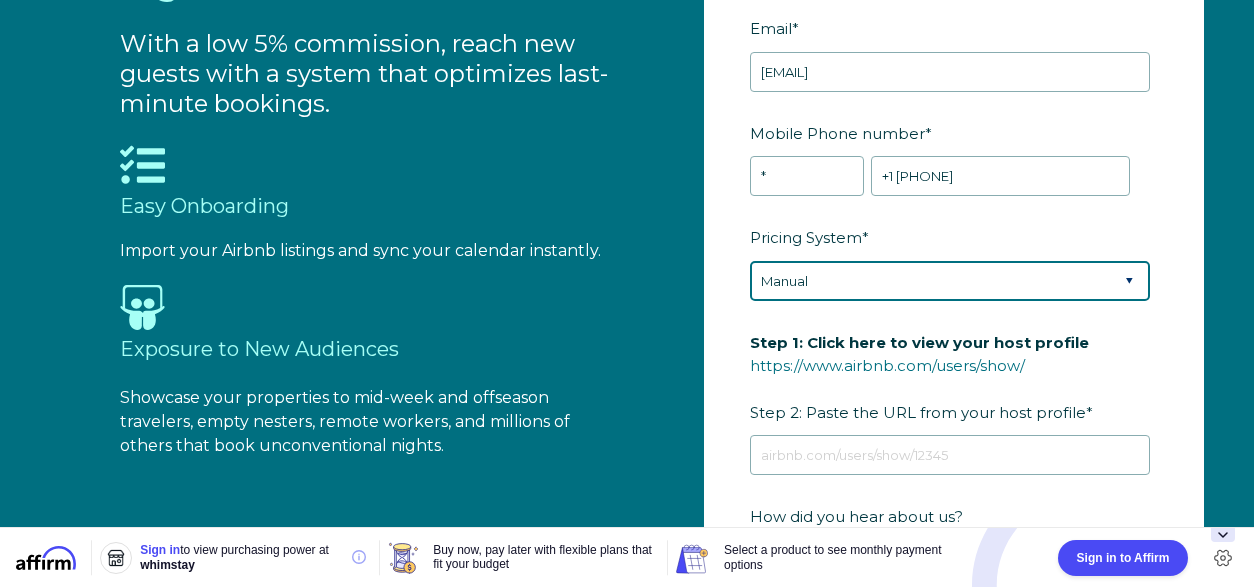 click on "Please Select Manual Airbnb Smart Pricing PriceLabs Wheelhouse Beyond Pricing 3rd Party - Dynamic" at bounding box center [950, 281] 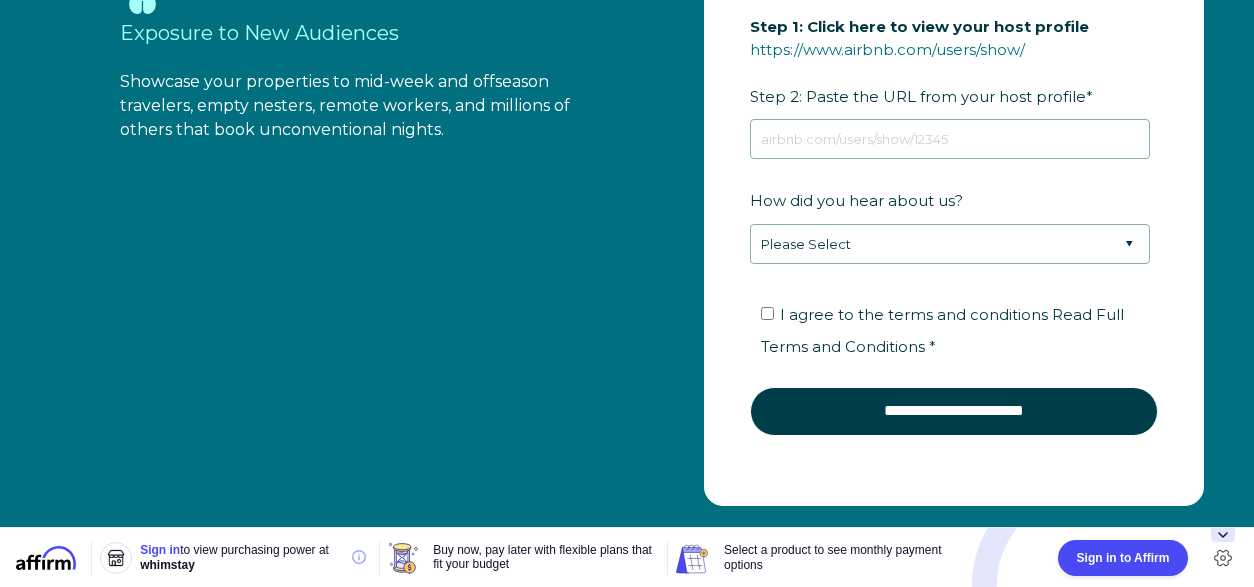 scroll, scrollTop: 2363, scrollLeft: 0, axis: vertical 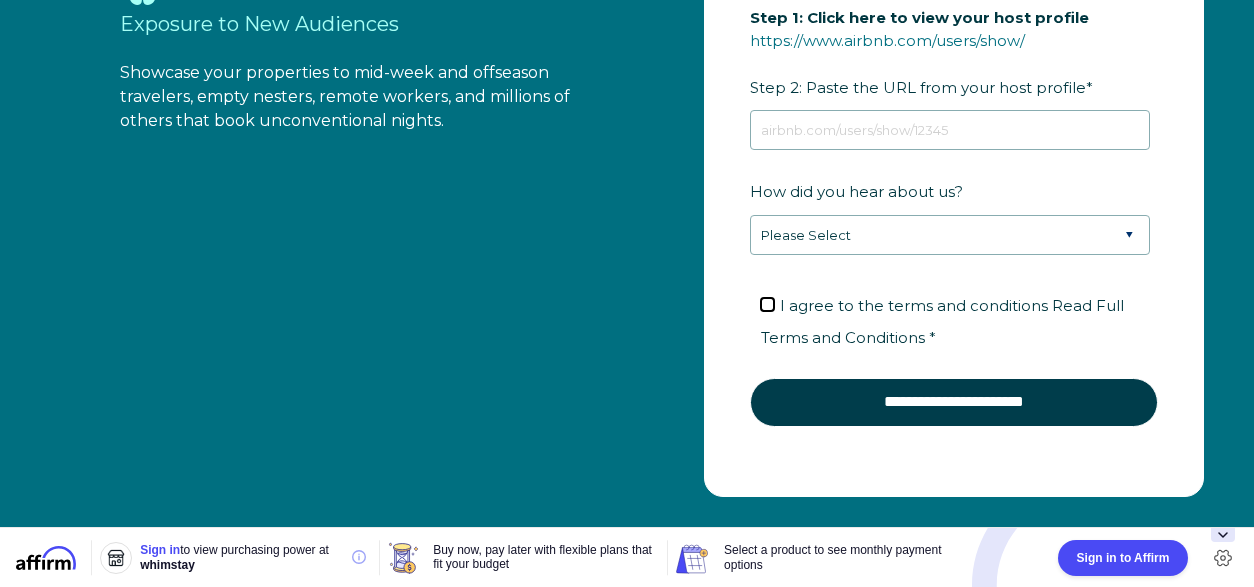 click on "I agree to the terms and conditions        Read Full Terms and Conditions     *" at bounding box center (767, 304) 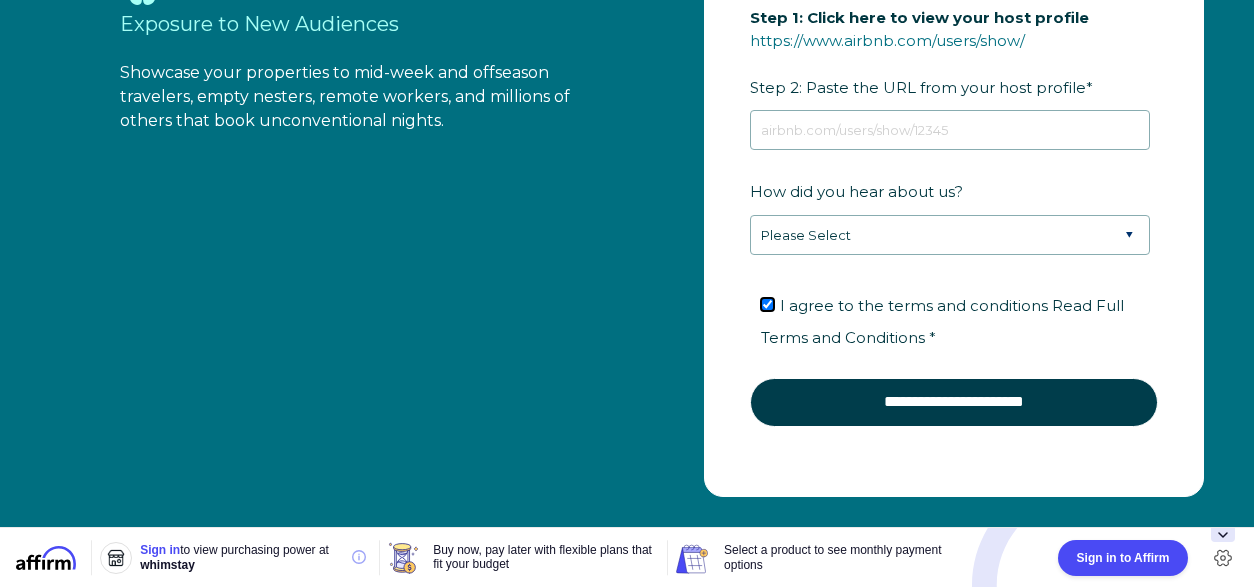 checkbox on "true" 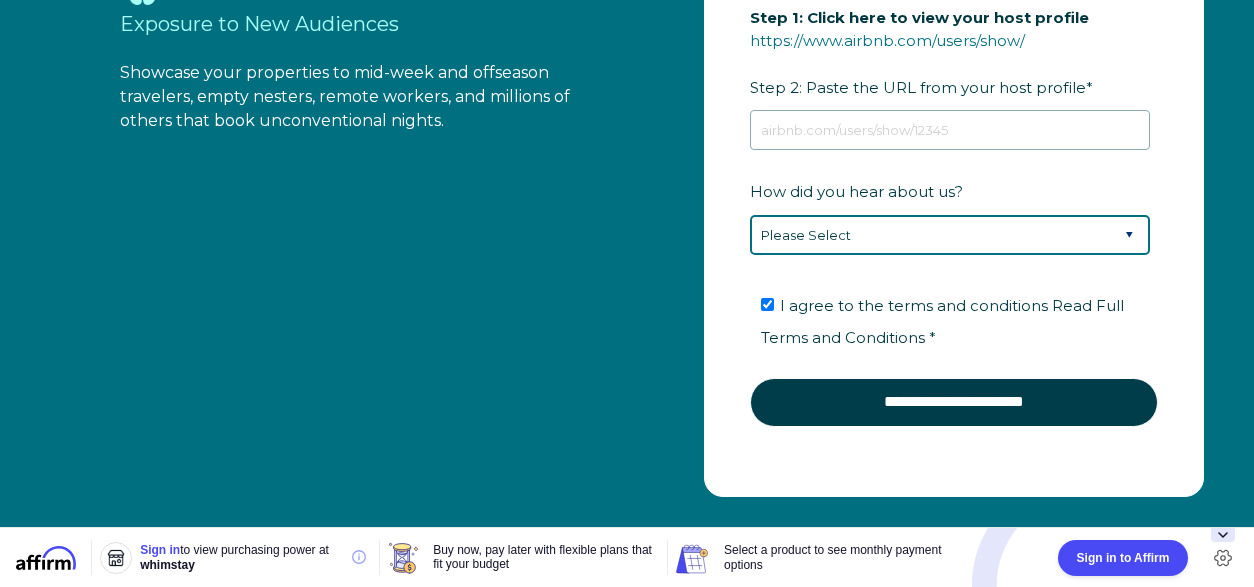 click on "Please Select Found Whimstay through a Google search Direct outreach from a Whimstay team member Saw Whimstay on social media Referred by a friend, colleague, or partner Discovered Whimstay at an event or conference Heard about Whimstay on a podcast Other" at bounding box center [950, 235] 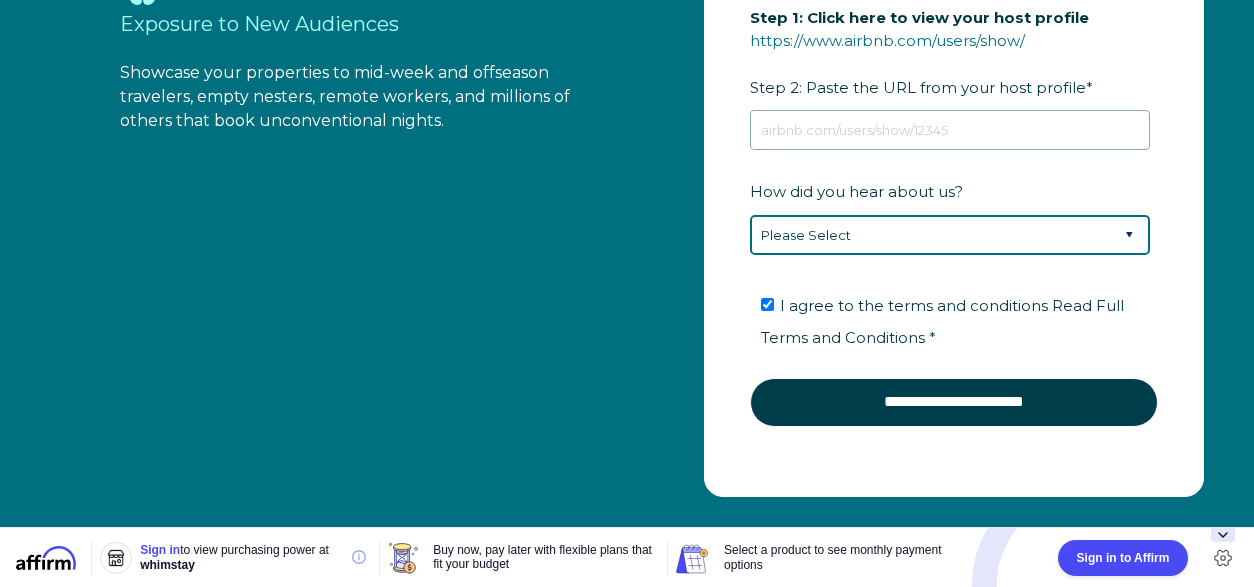 select on "Google Search" 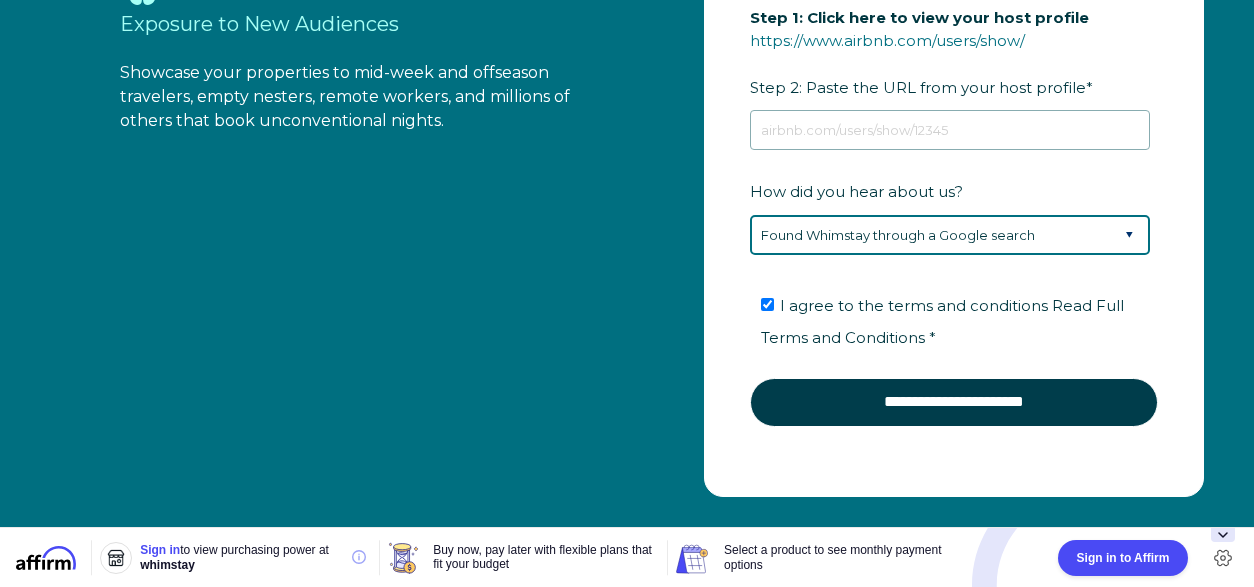 click on "Please Select Found Whimstay through a Google search Direct outreach from a Whimstay team member Saw Whimstay on social media Referred by a friend, colleague, or partner Discovered Whimstay at an event or conference Heard about Whimstay on a podcast Other" at bounding box center (950, 235) 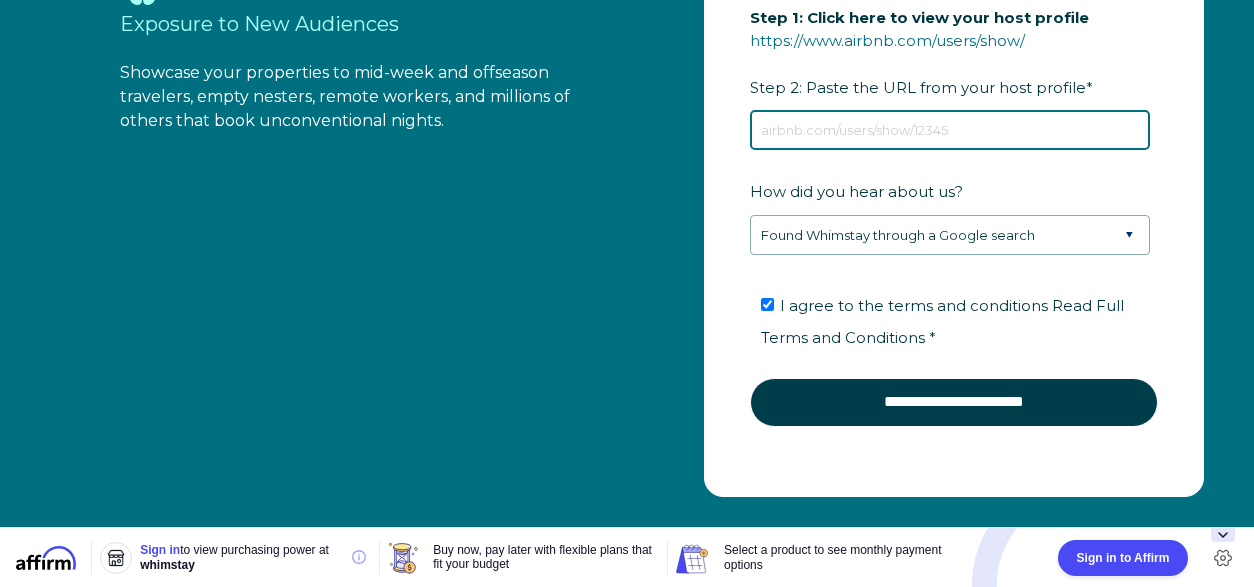 click on "Step 1: Click here to view your host profile         https://www.airbnb.com/users/show/   Step 2: Paste the URL from your host profile *" at bounding box center (950, 130) 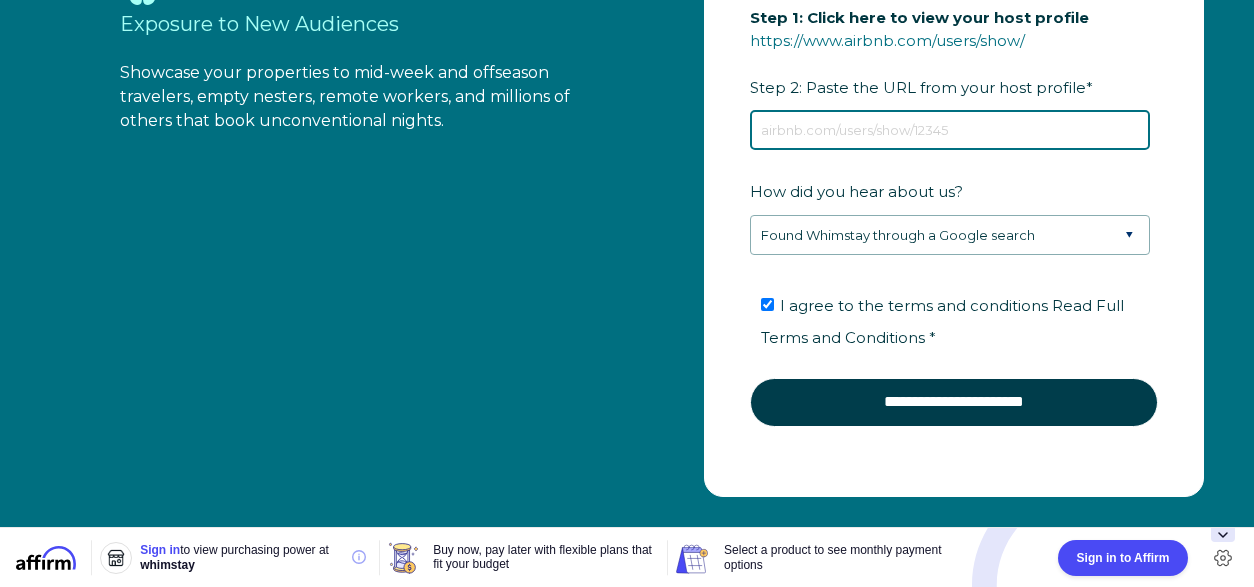 click on "Step 1: Click here to view your host profile         https://www.airbnb.com/users/show/   Step 2: Paste the URL from your host profile *" at bounding box center [950, 130] 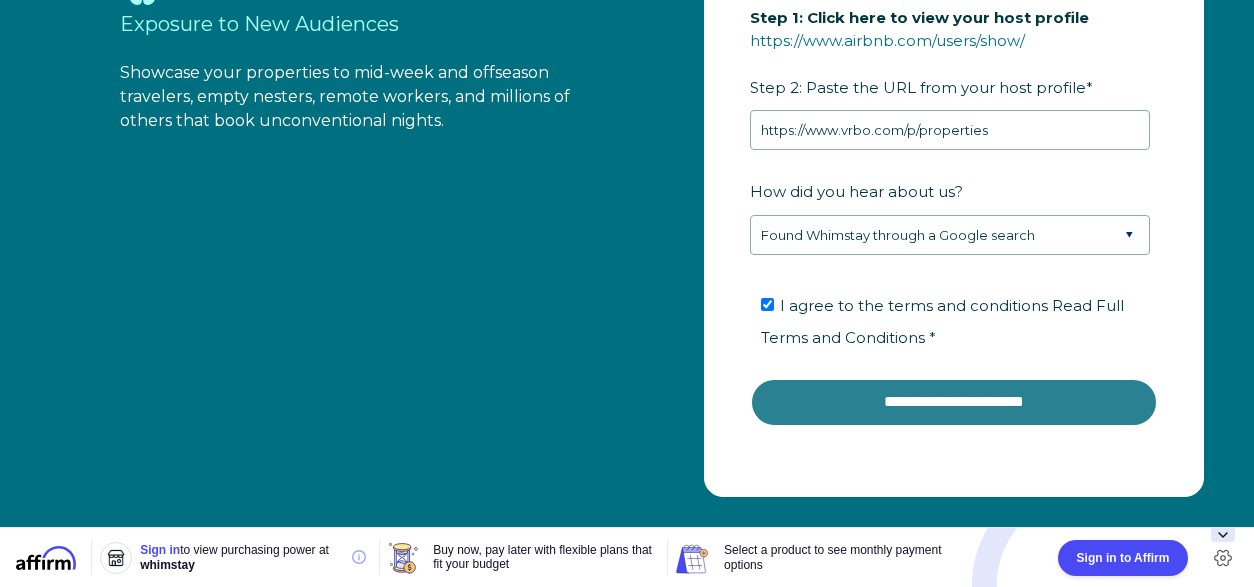 click on "**********" at bounding box center (954, 402) 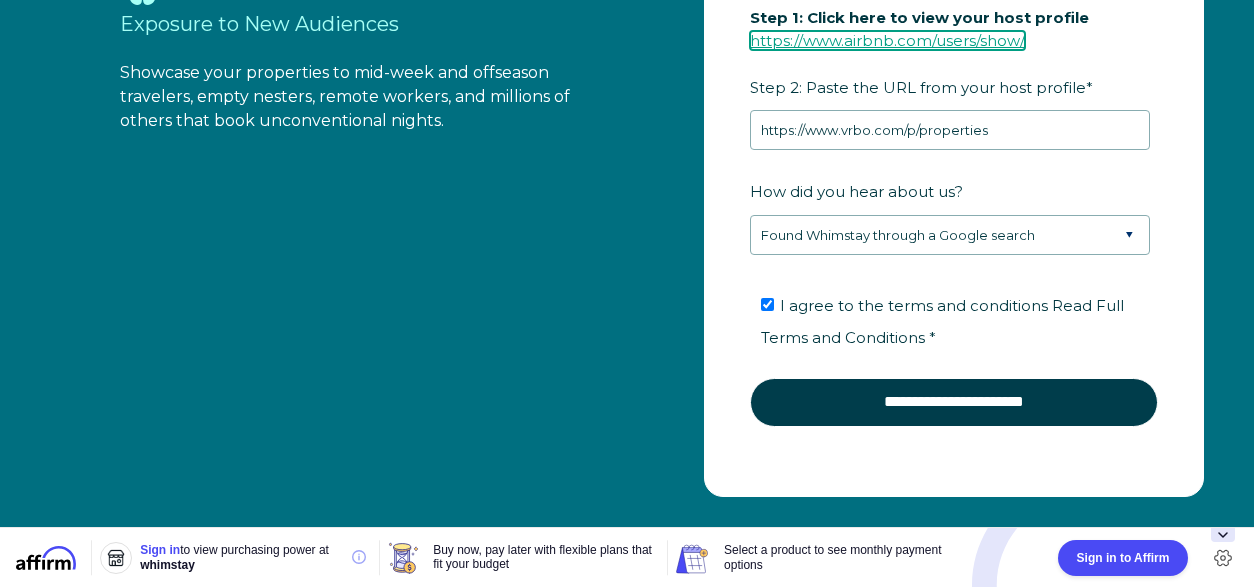 click on "https://www.airbnb.com/users/show/" at bounding box center [887, 40] 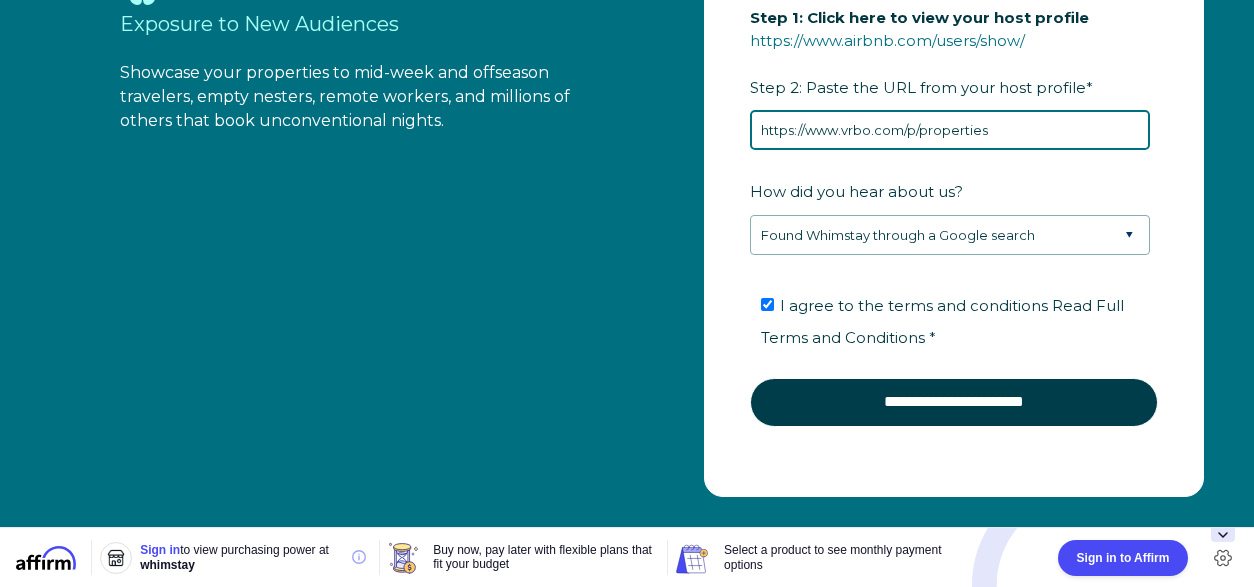 drag, startPoint x: 762, startPoint y: 131, endPoint x: 1034, endPoint y: 119, distance: 272.2646 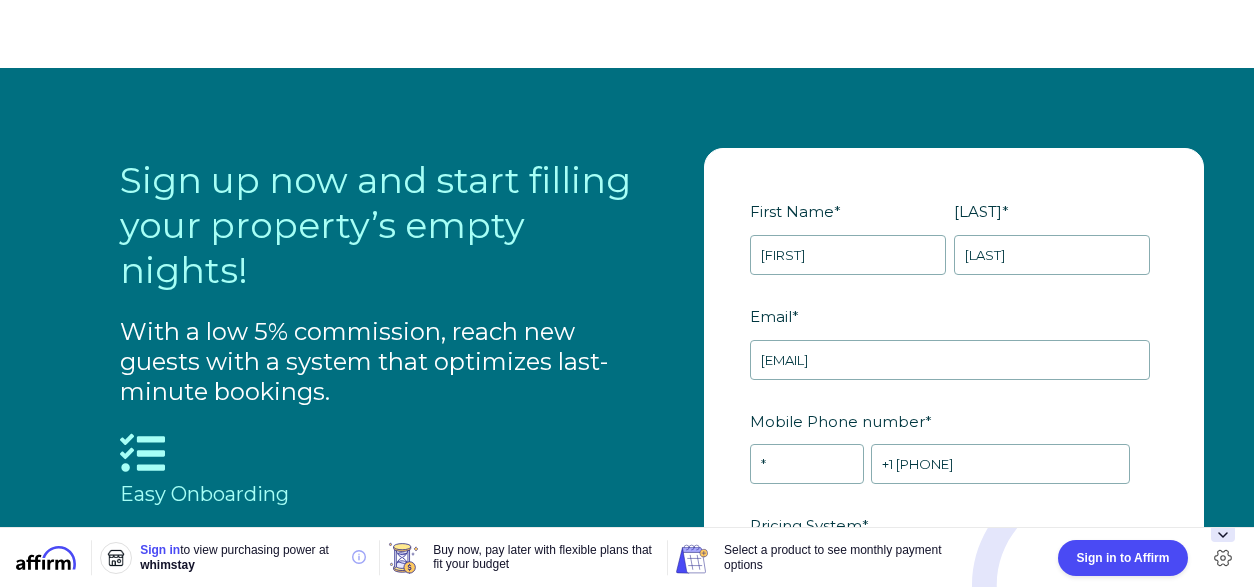 scroll, scrollTop: 1732, scrollLeft: 0, axis: vertical 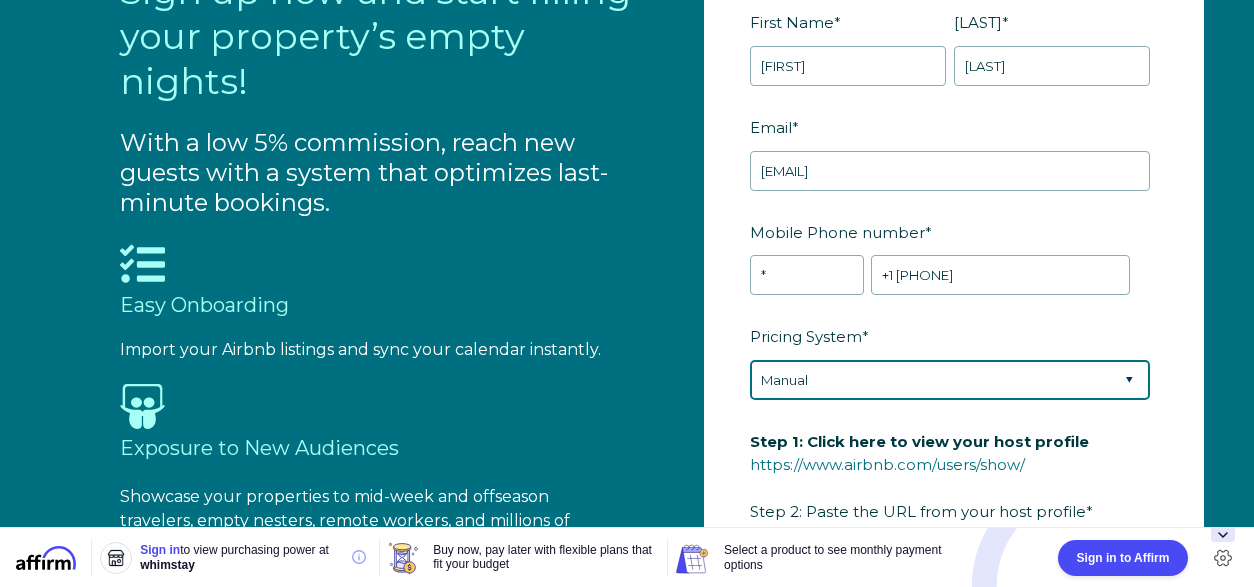 click on "Please Select Manual Airbnb Smart Pricing PriceLabs Wheelhouse Beyond Pricing 3rd Party - Dynamic" at bounding box center [950, 380] 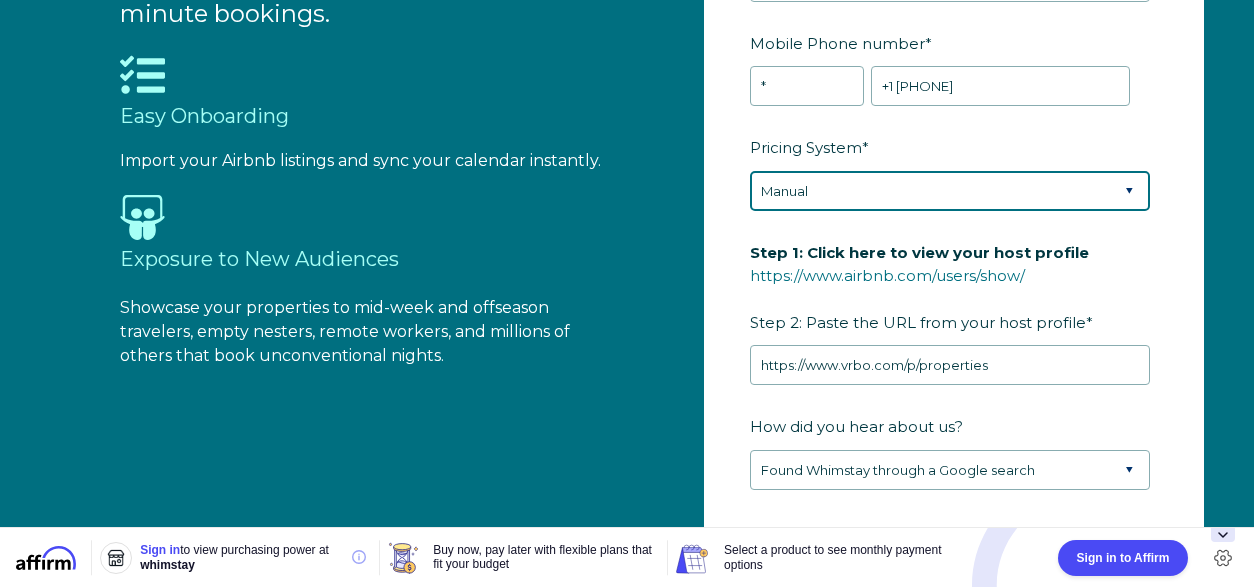 scroll, scrollTop: 2137, scrollLeft: 0, axis: vertical 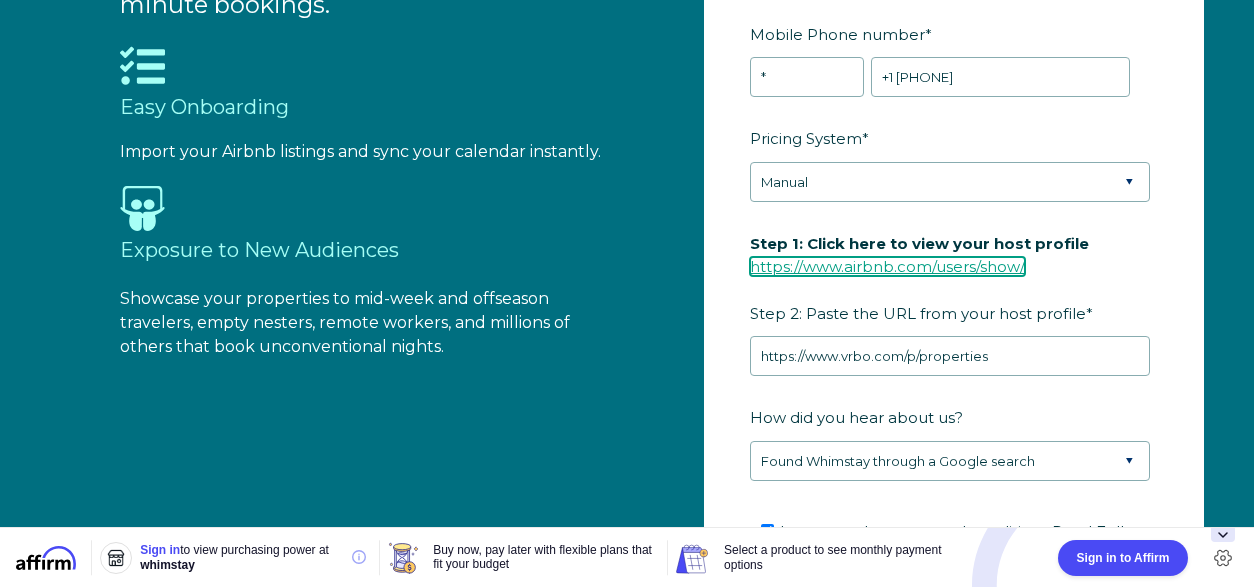 click on "https://www.airbnb.com/users/show/" at bounding box center [887, 266] 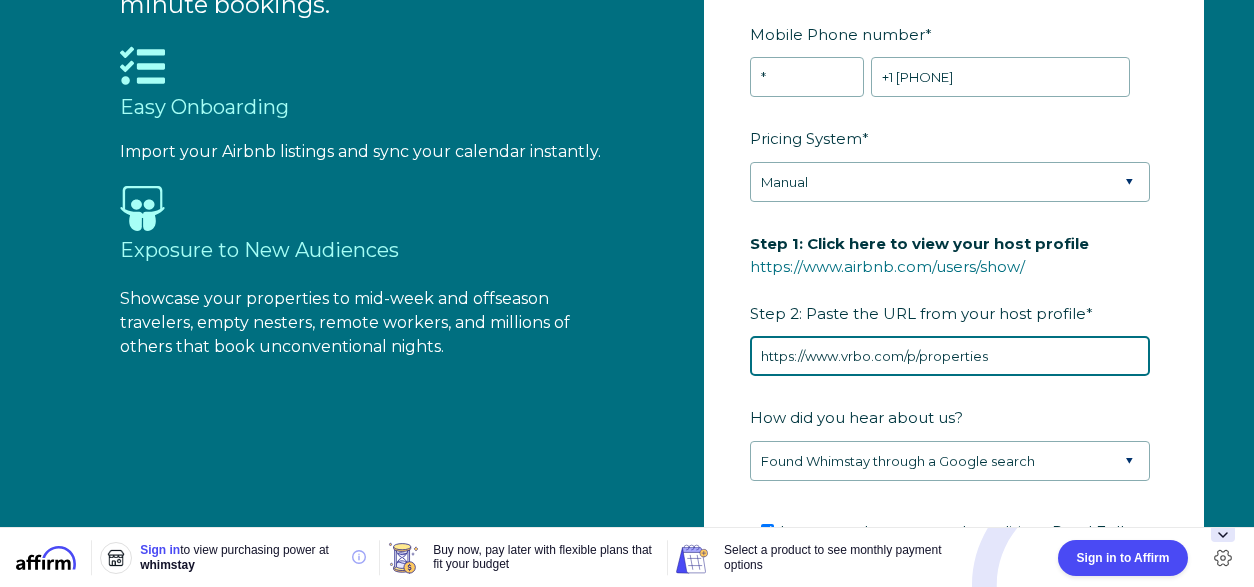 drag, startPoint x: 762, startPoint y: 351, endPoint x: 1075, endPoint y: 350, distance: 313.0016 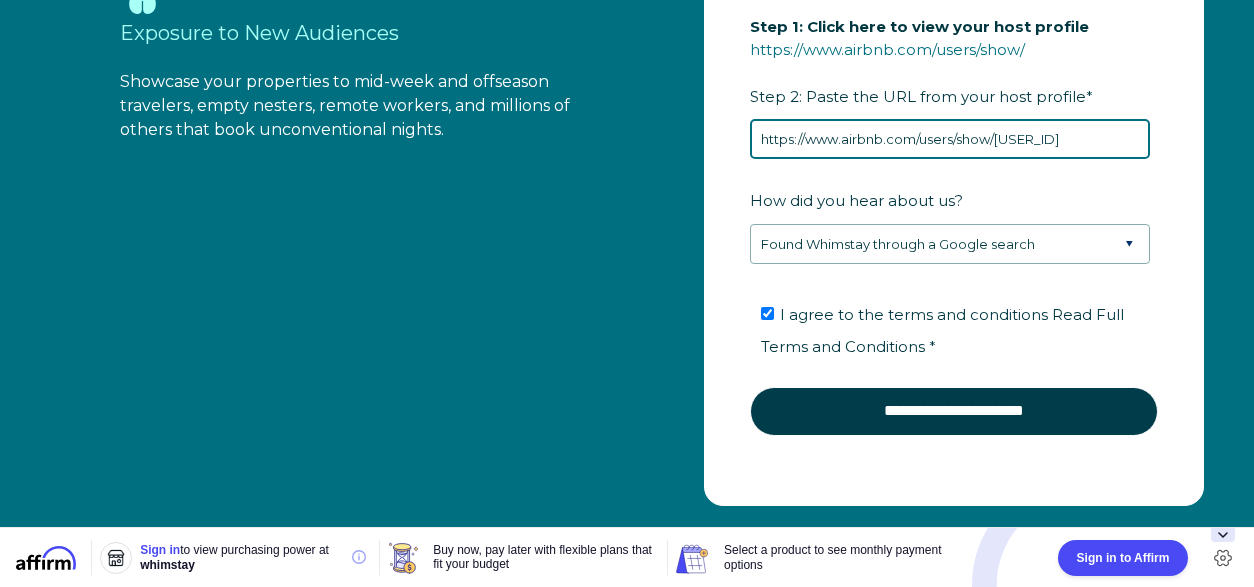 scroll, scrollTop: 2480, scrollLeft: 0, axis: vertical 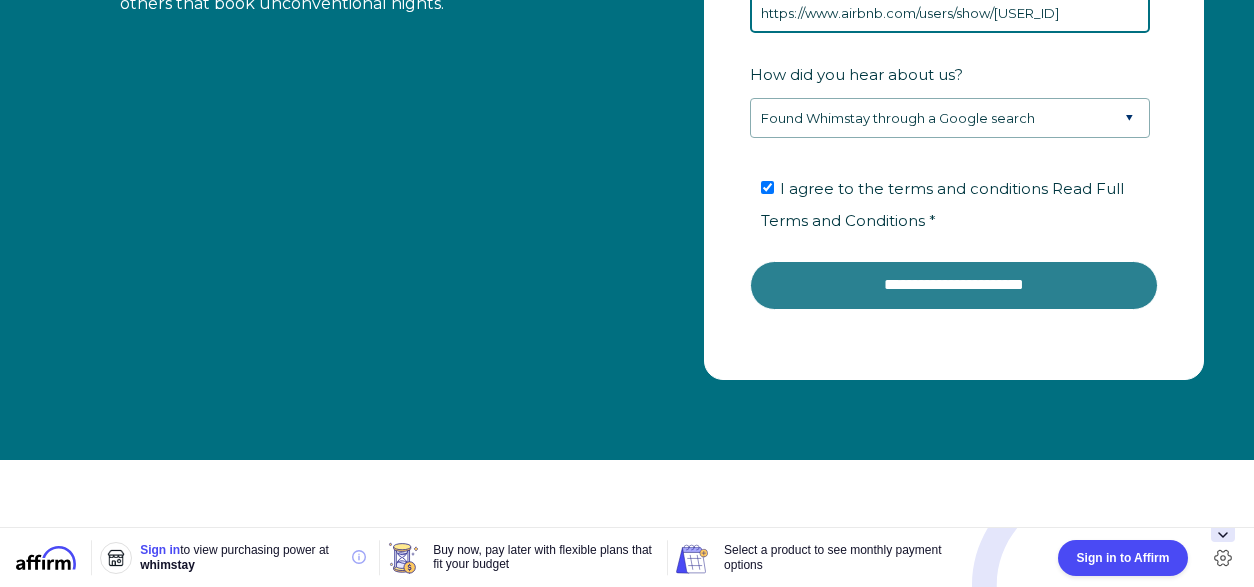 type on "https://www.airbnb.com/users/show/201817643" 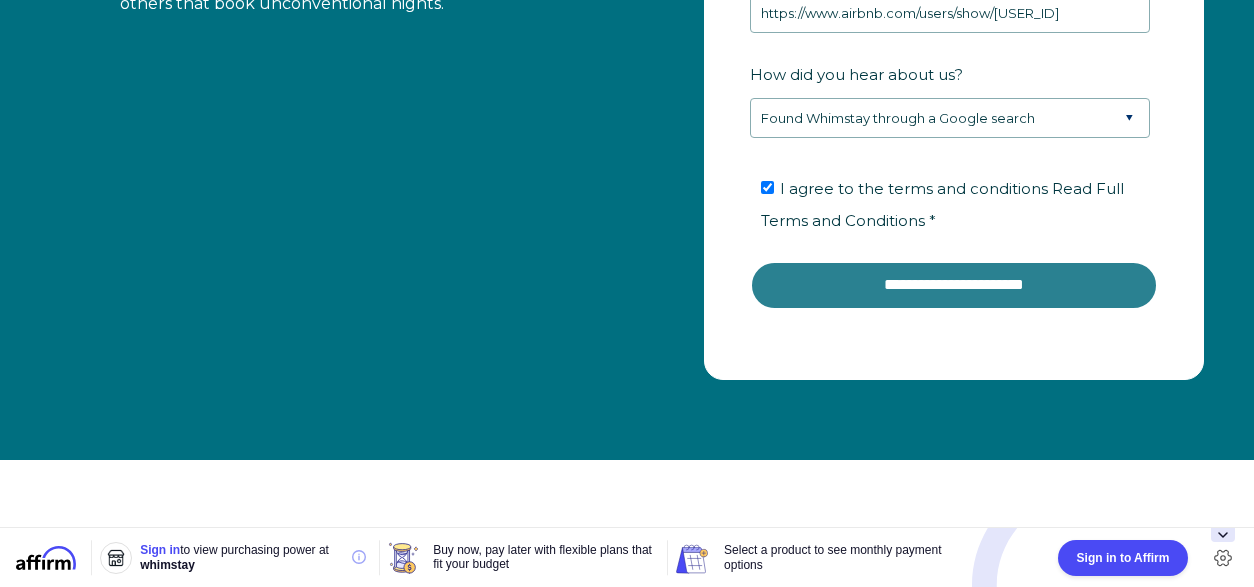 click on "**********" at bounding box center [954, 285] 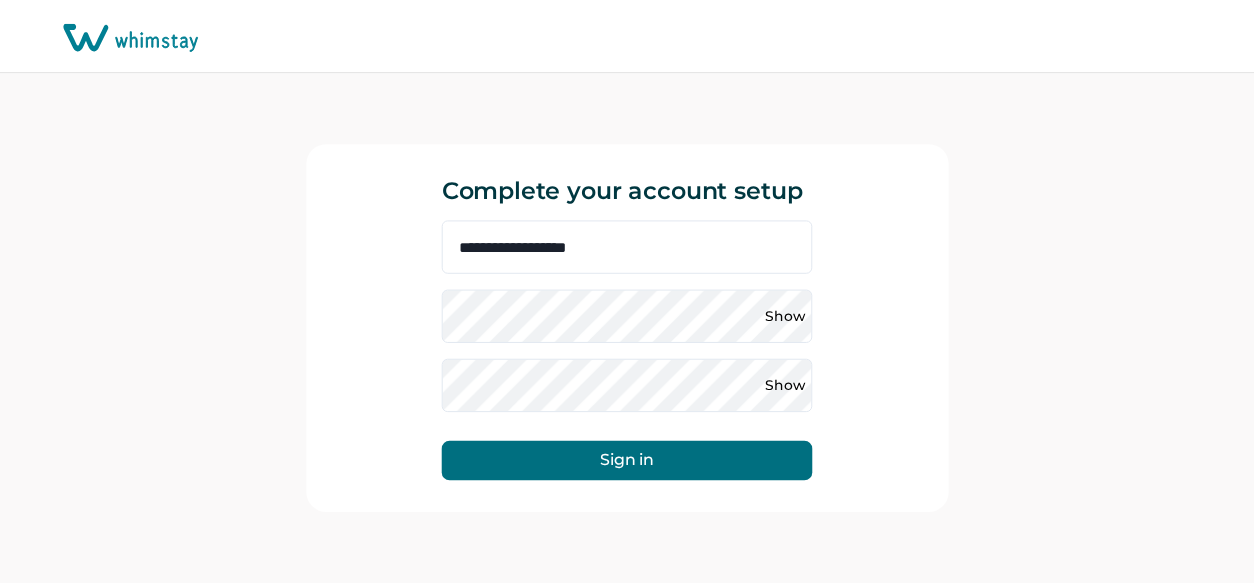 scroll, scrollTop: 0, scrollLeft: 0, axis: both 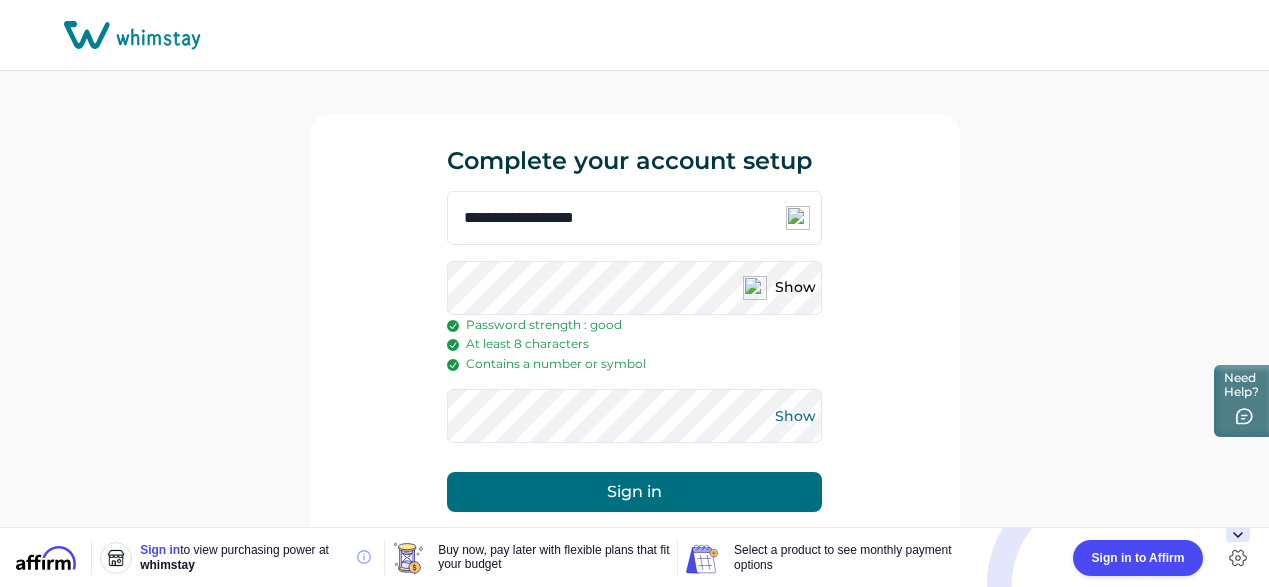 click on "Show" at bounding box center (795, 416) 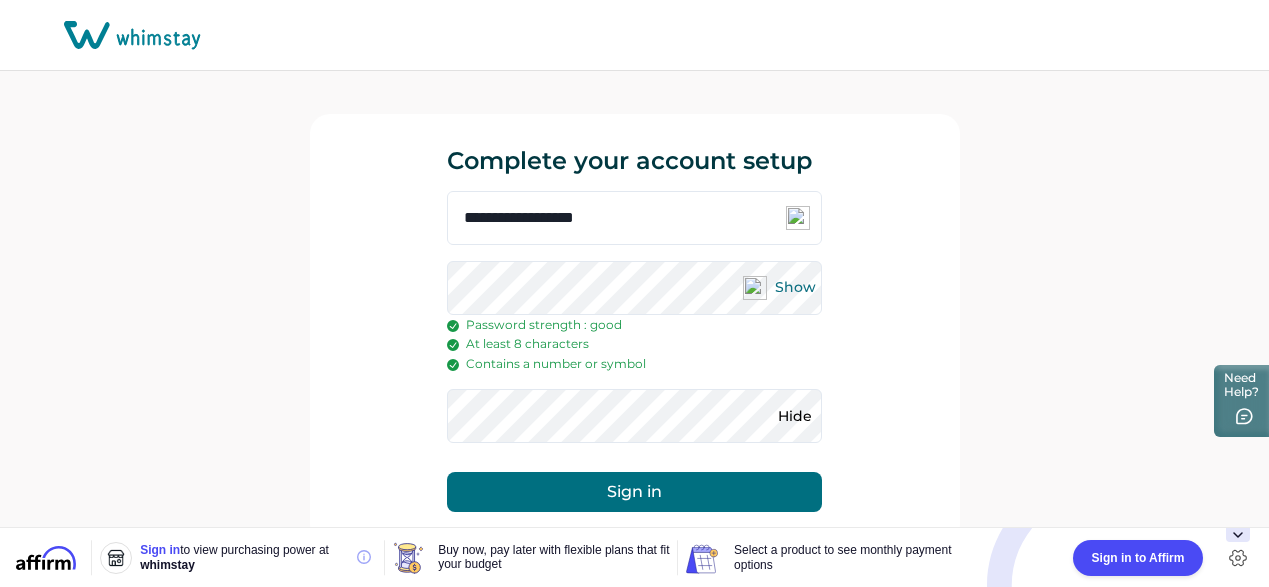 click on "Show" at bounding box center [795, 288] 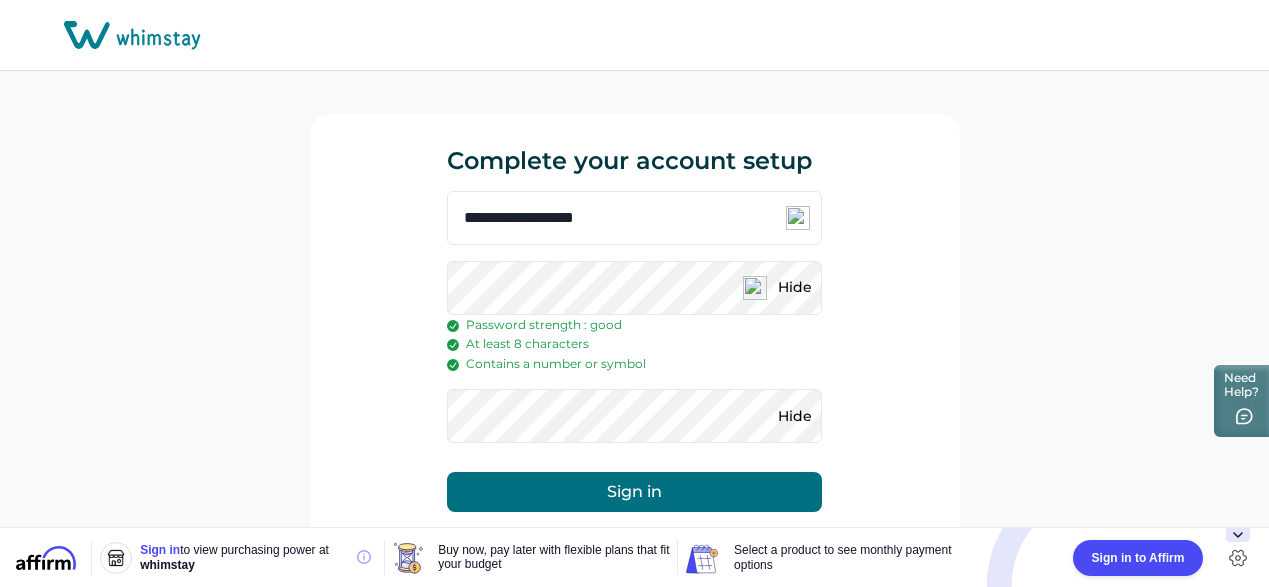 click on "Sign in" at bounding box center (634, 492) 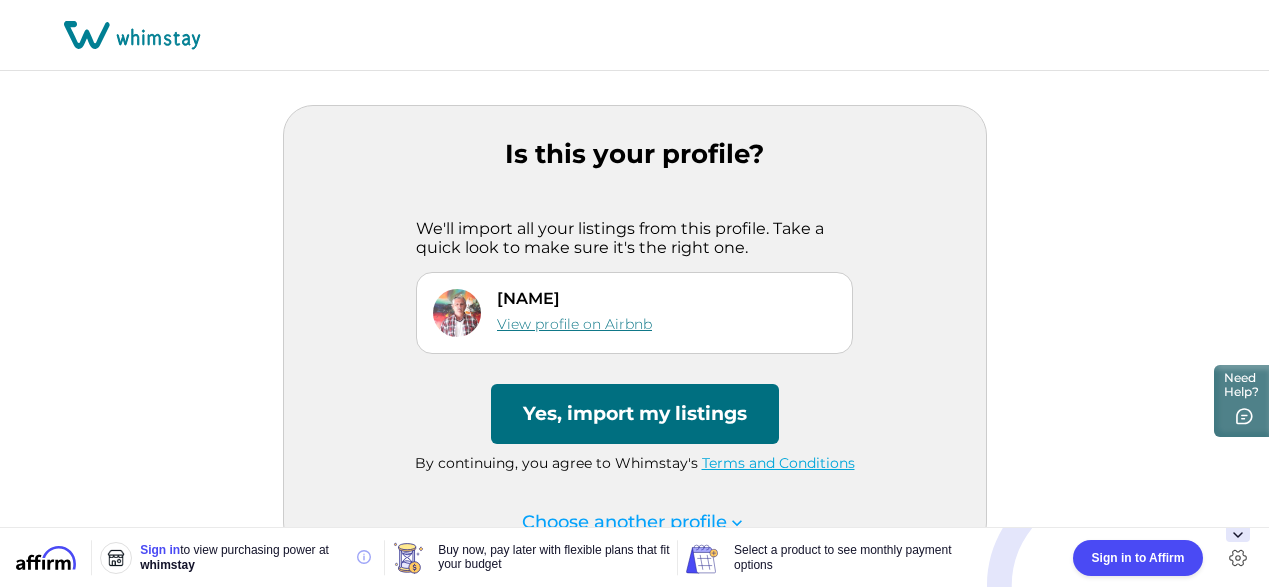 click on "View profile on Airbnb" at bounding box center [574, 324] 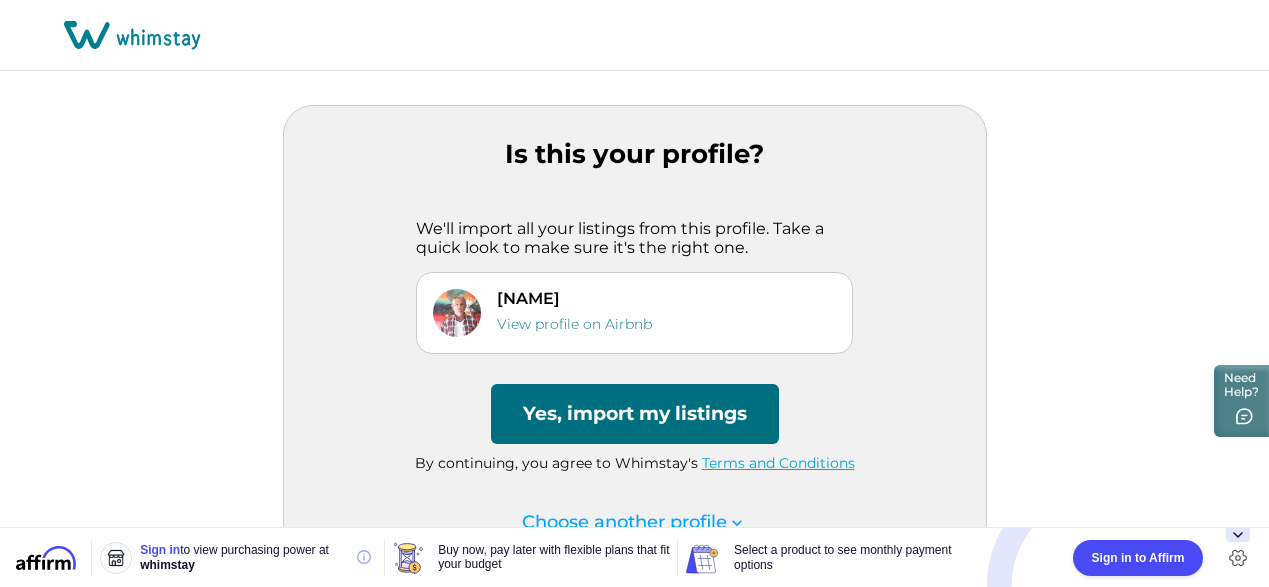 click on "Yes, import my listings" at bounding box center [635, 414] 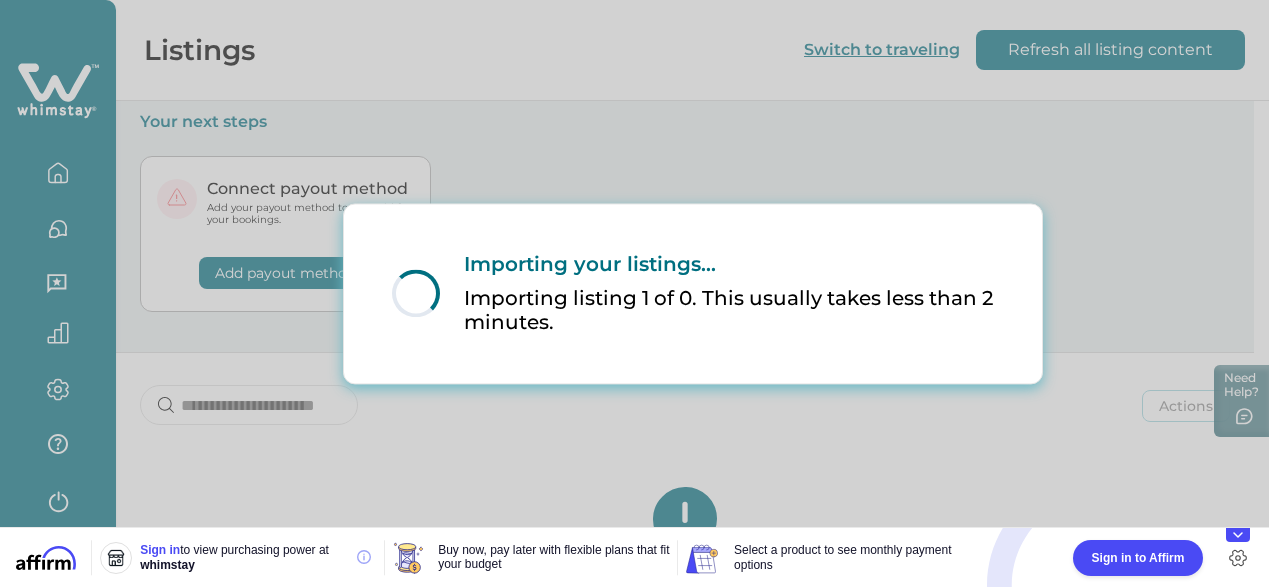 click at bounding box center [1238, 535] 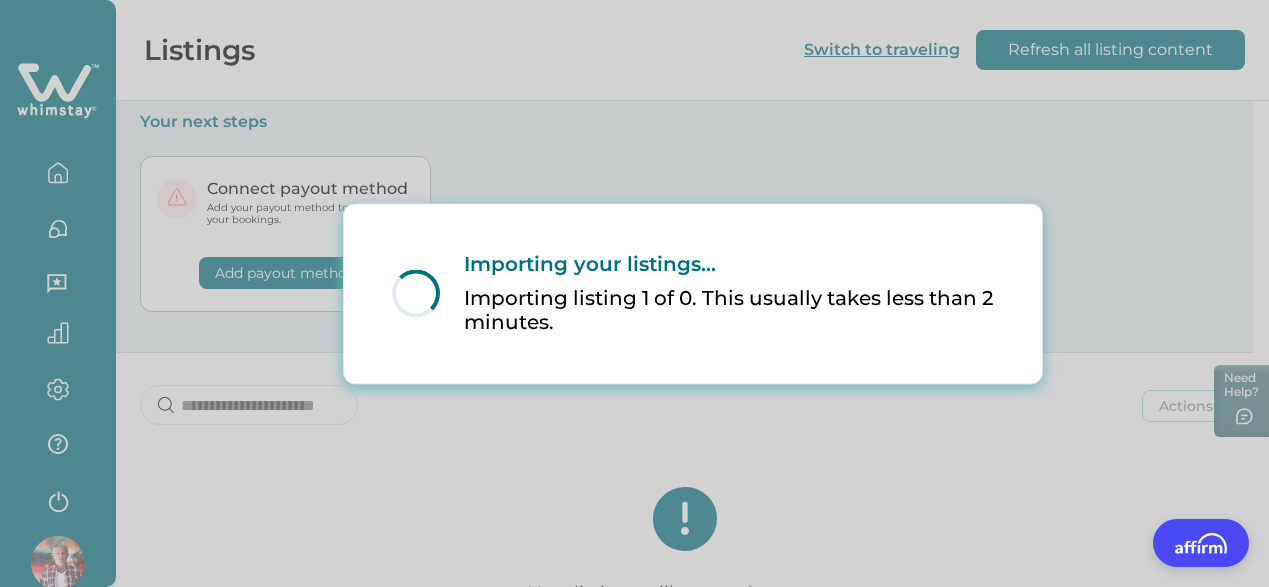 click on "Loading... Importing your listings... Importing listing 1 of 0. This usually takes less than 2 minutes." at bounding box center [634, 293] 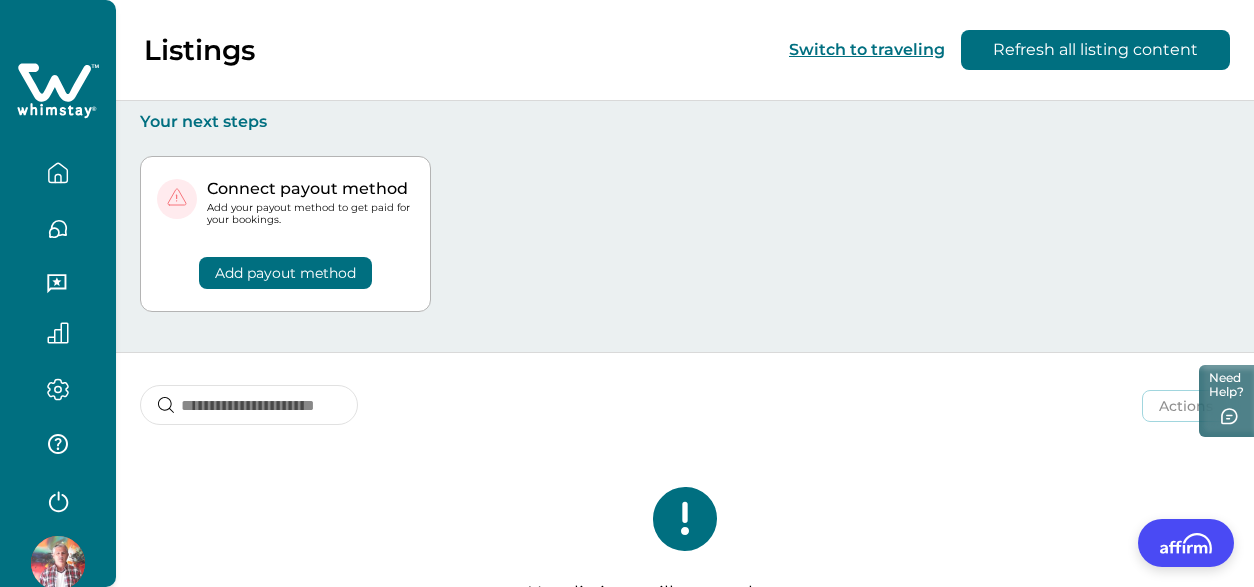 click on "Add payout method" at bounding box center [285, 273] 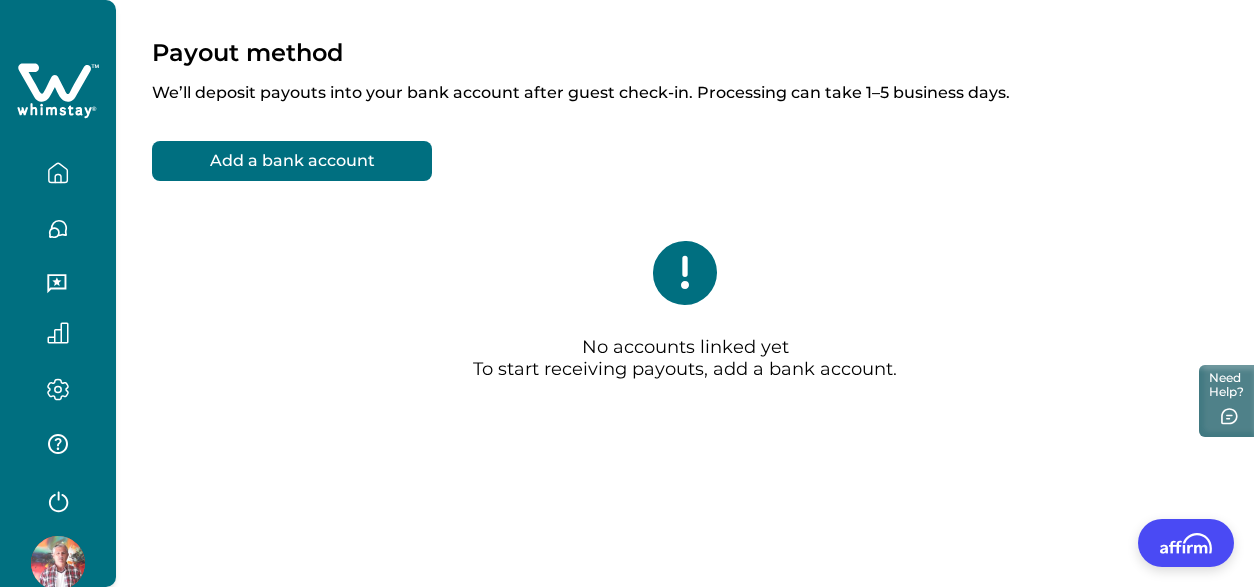 scroll, scrollTop: 0, scrollLeft: 0, axis: both 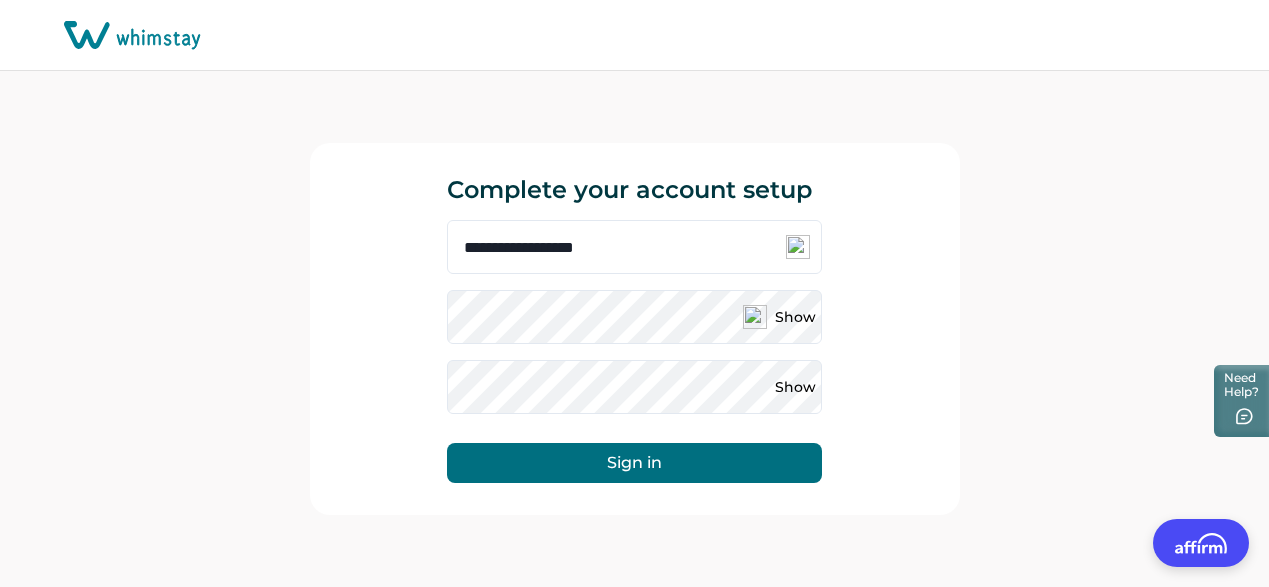 click on "Sign in" at bounding box center [634, 463] 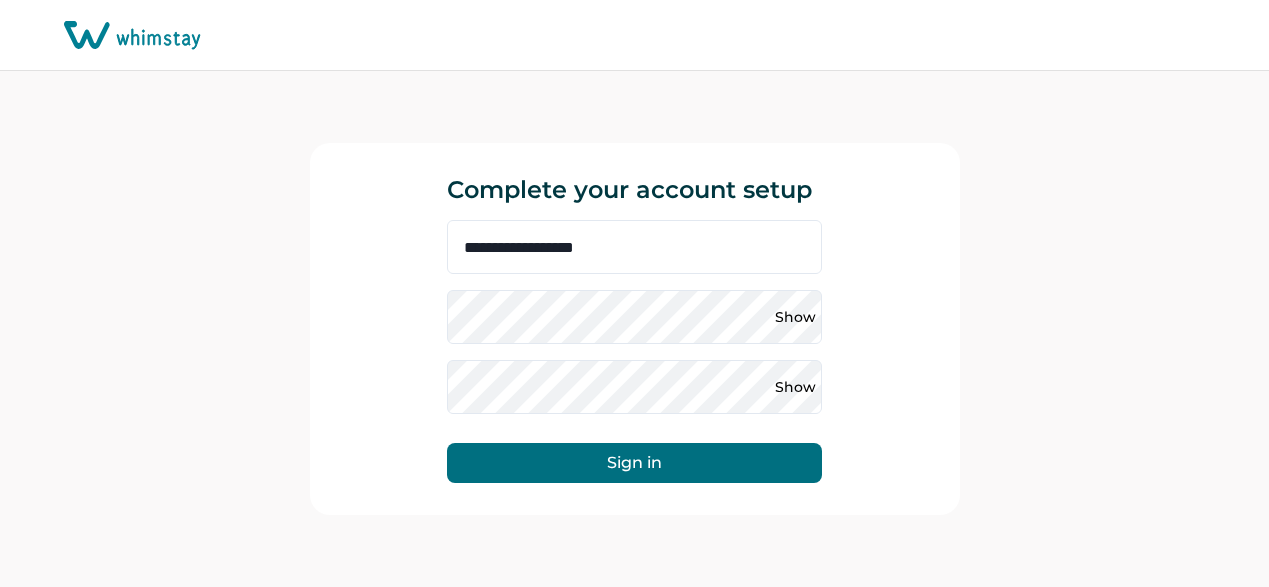 scroll, scrollTop: 0, scrollLeft: 0, axis: both 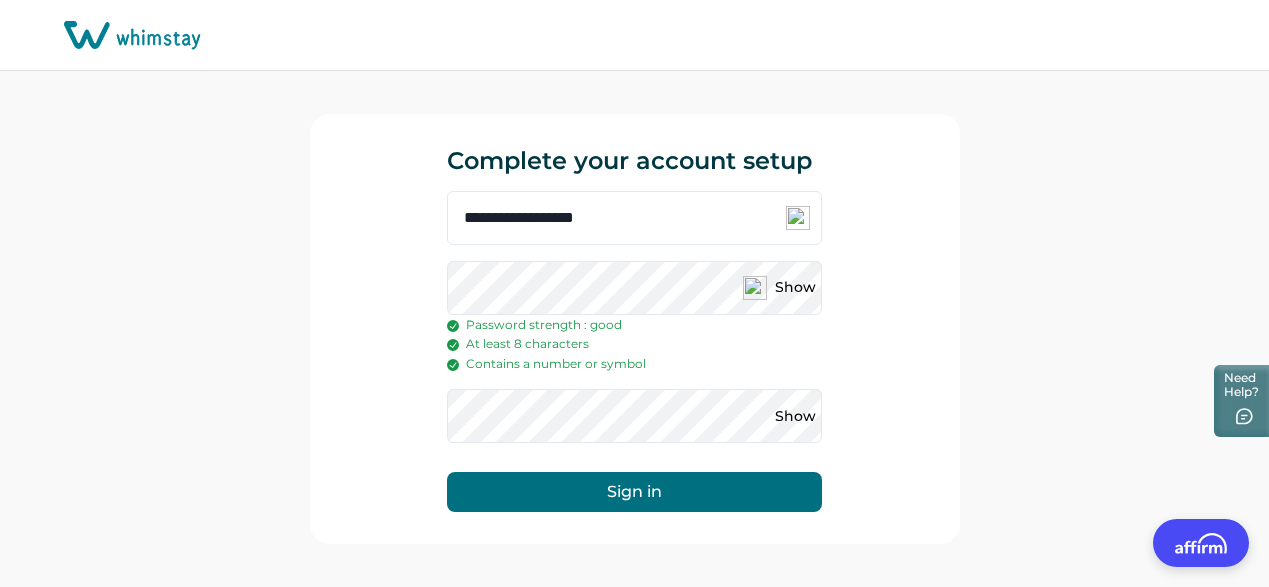 click on "Sign in" at bounding box center [634, 492] 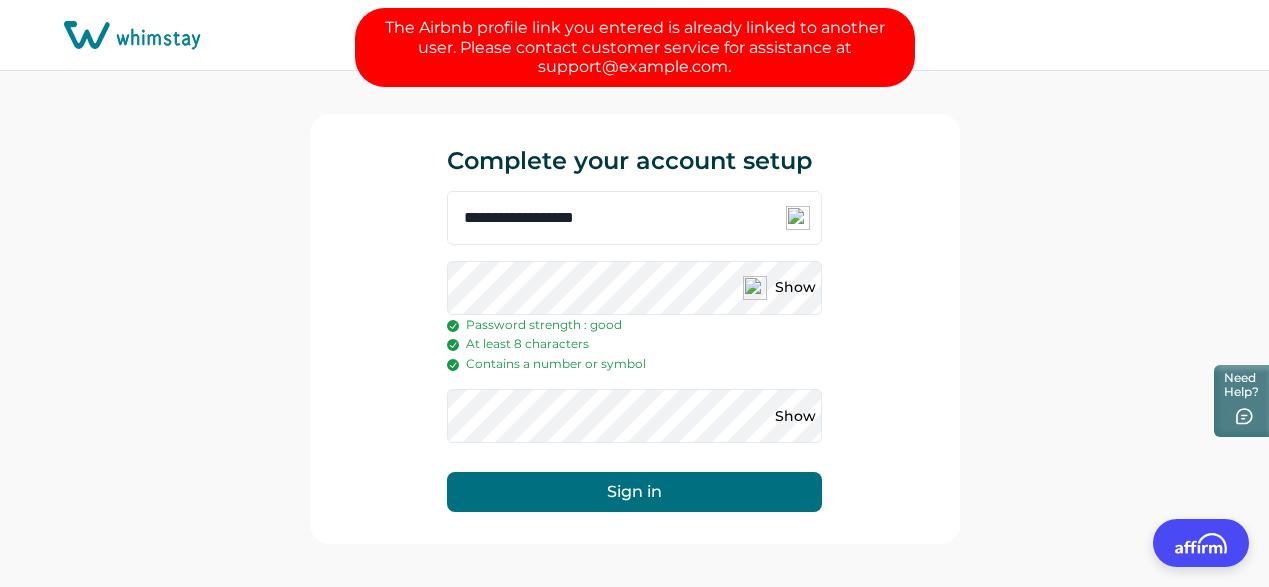 click on "**********" at bounding box center (635, 329) 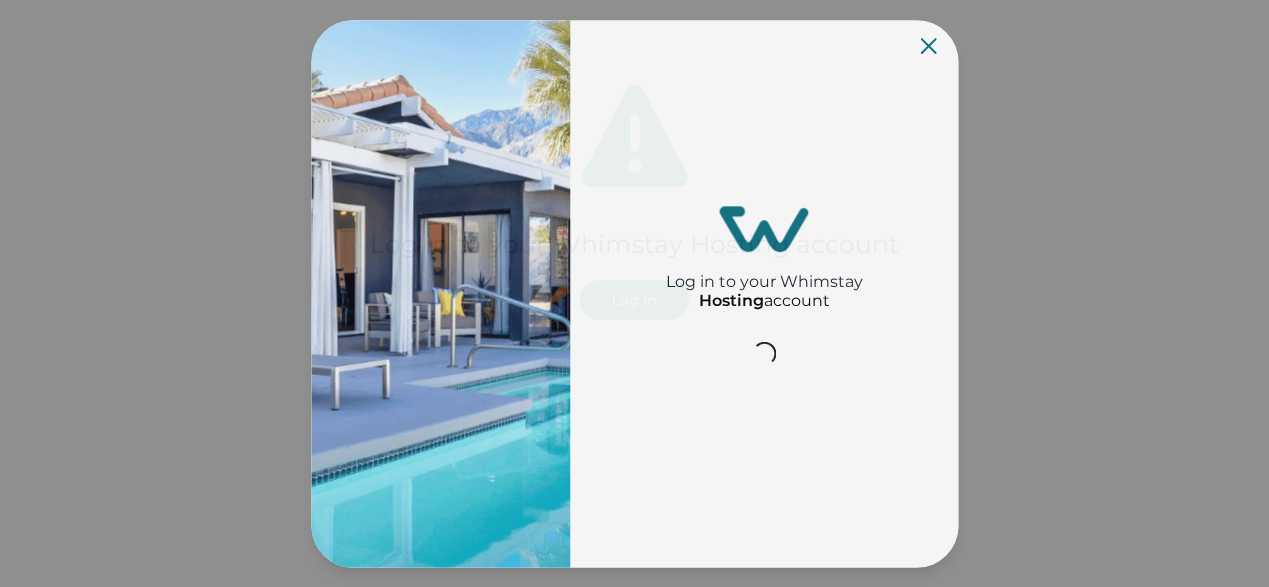 scroll, scrollTop: 0, scrollLeft: 0, axis: both 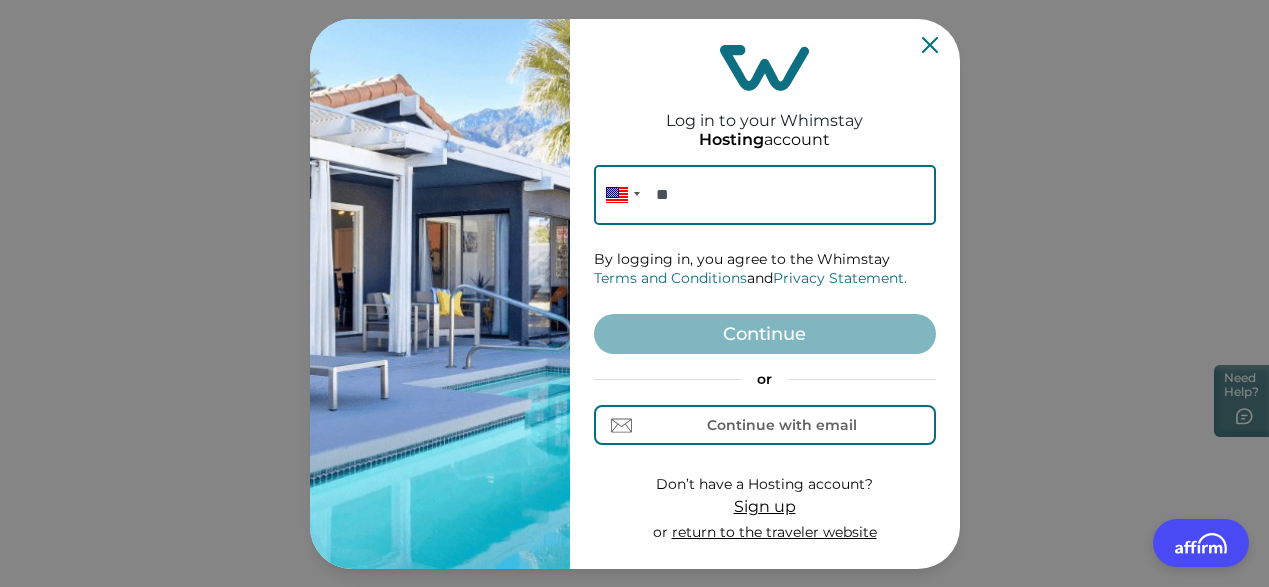 click on "**" at bounding box center (765, 195) 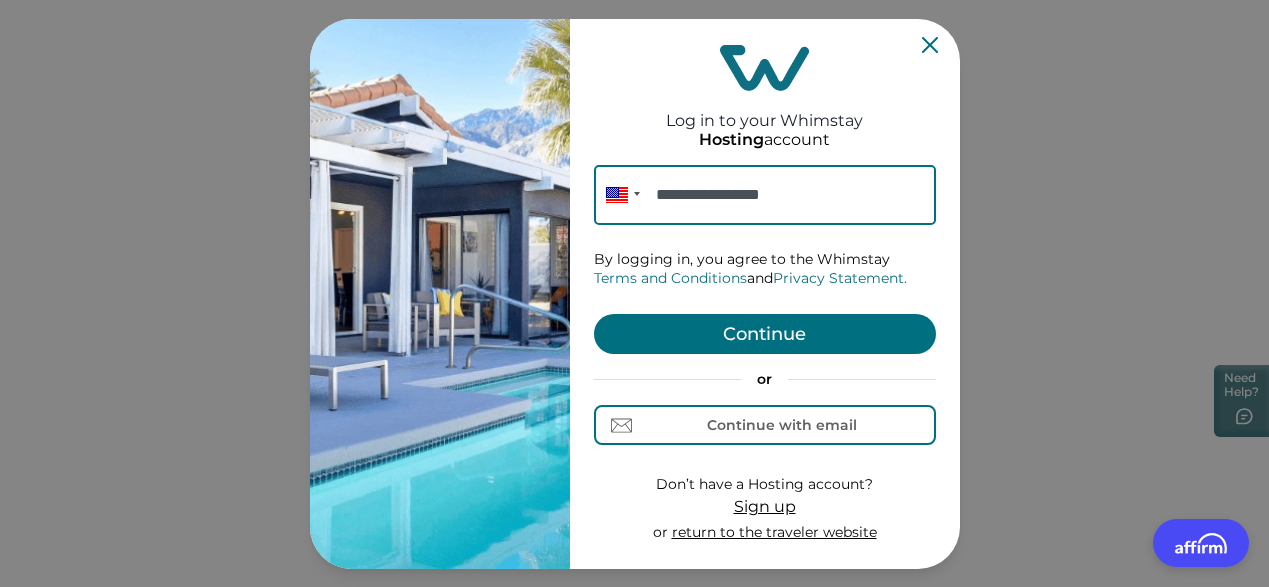 type on "**********" 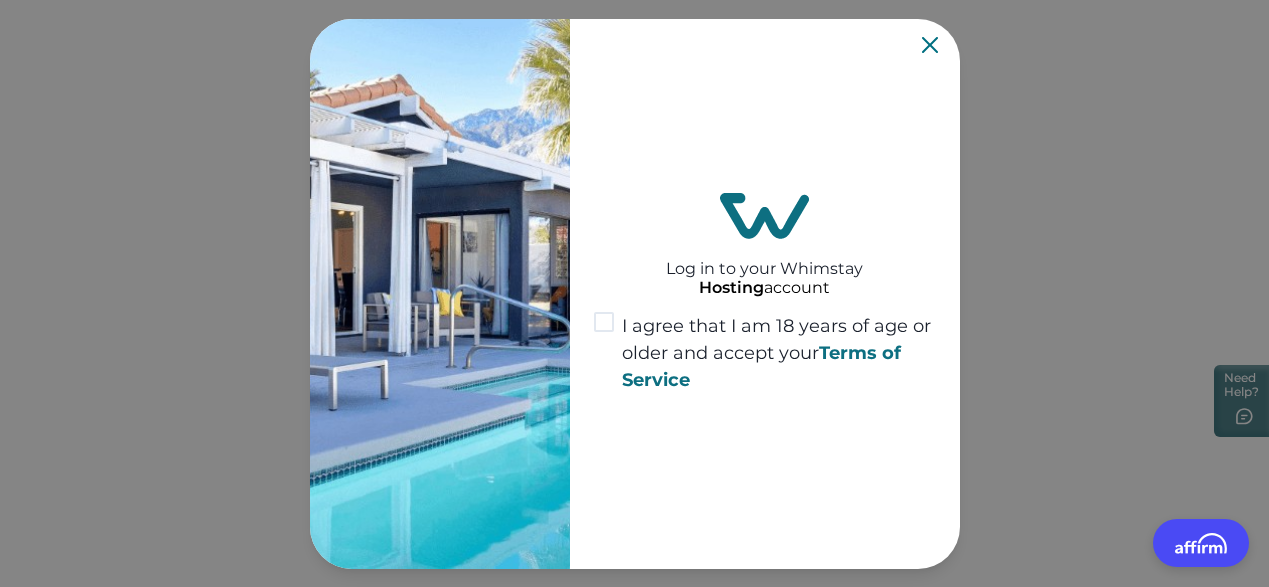 click at bounding box center (604, 322) 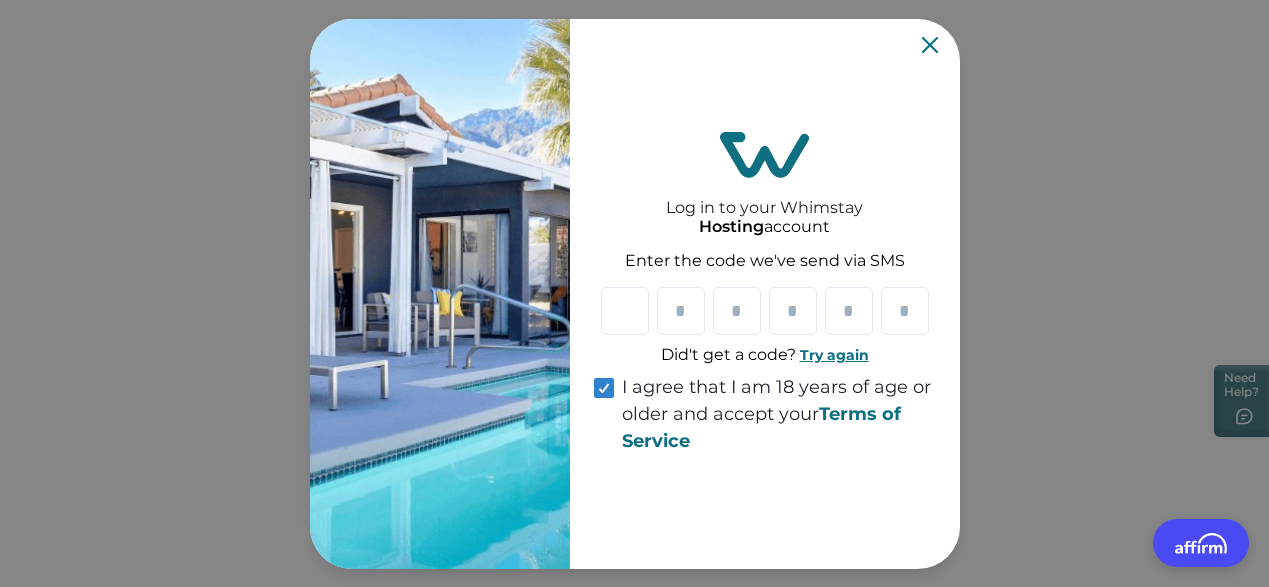 type on "*" 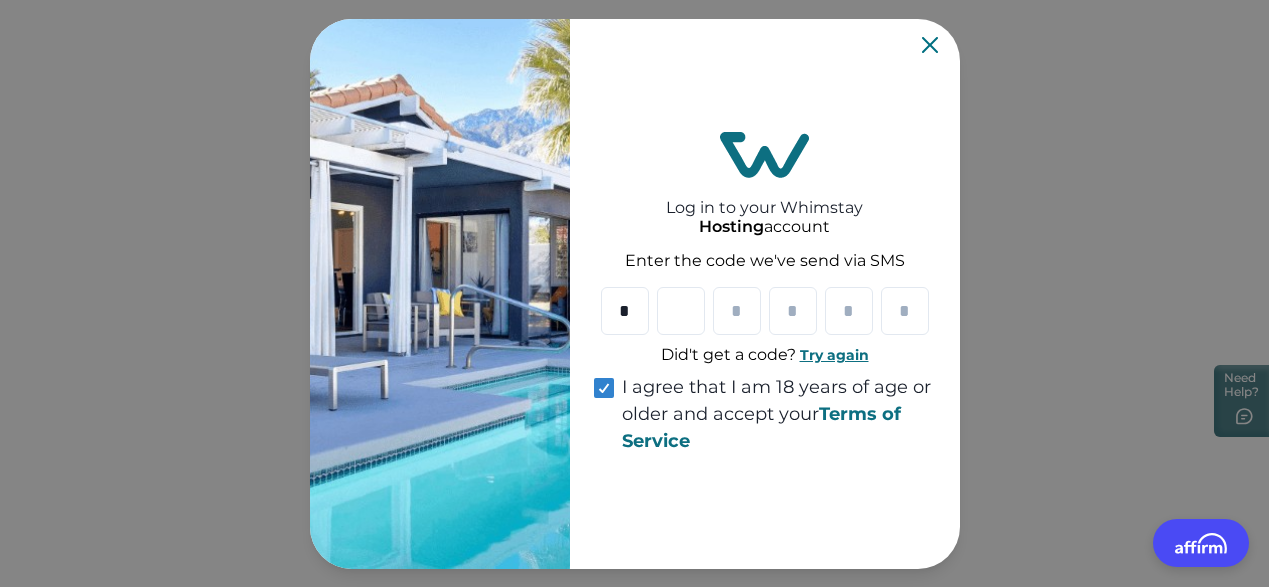 type on "*" 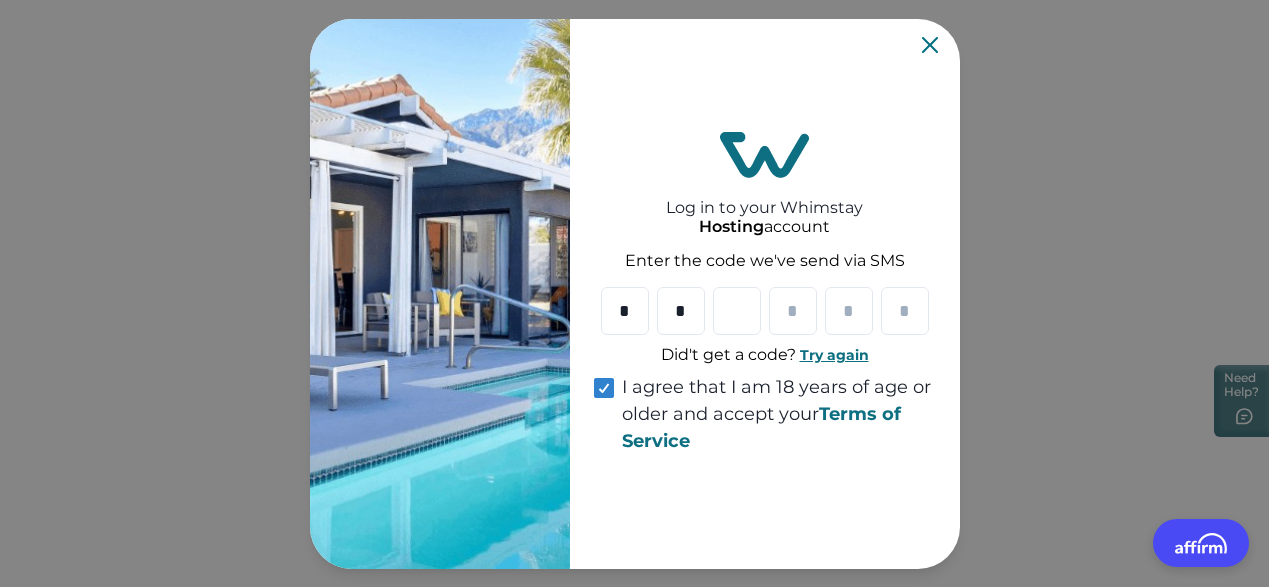 type on "*" 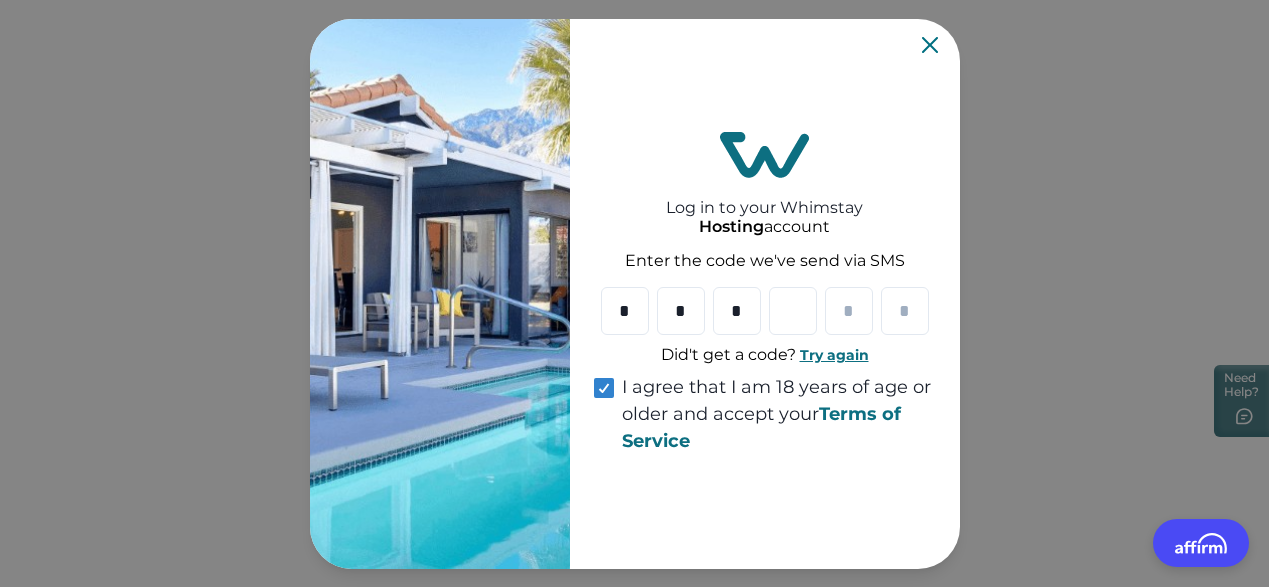 type on "*" 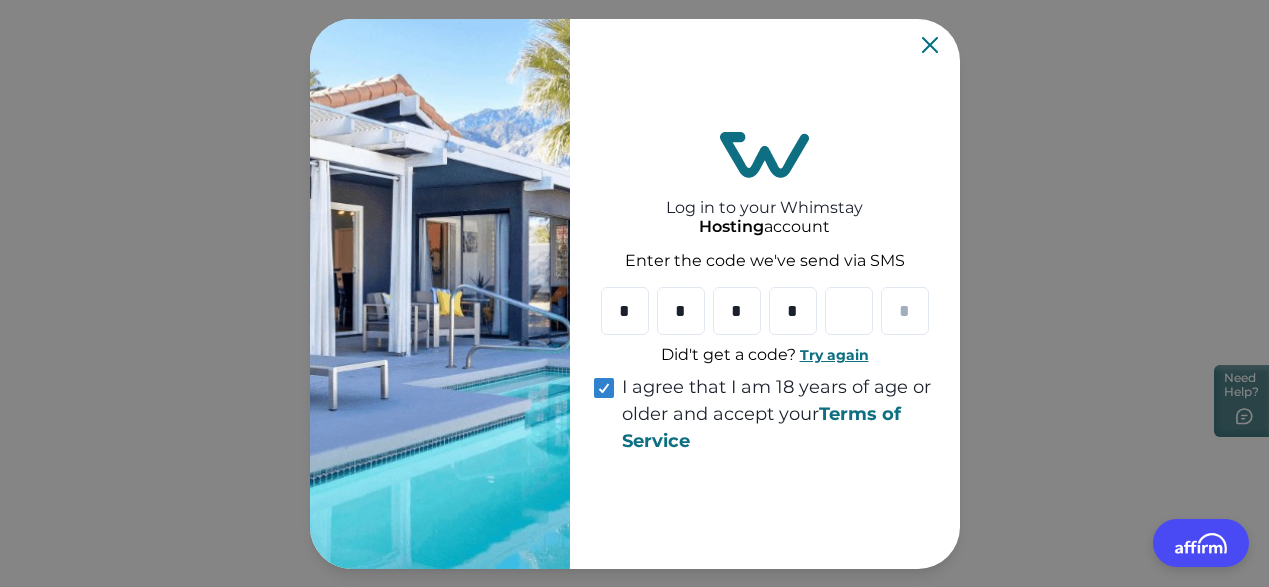 type on "*" 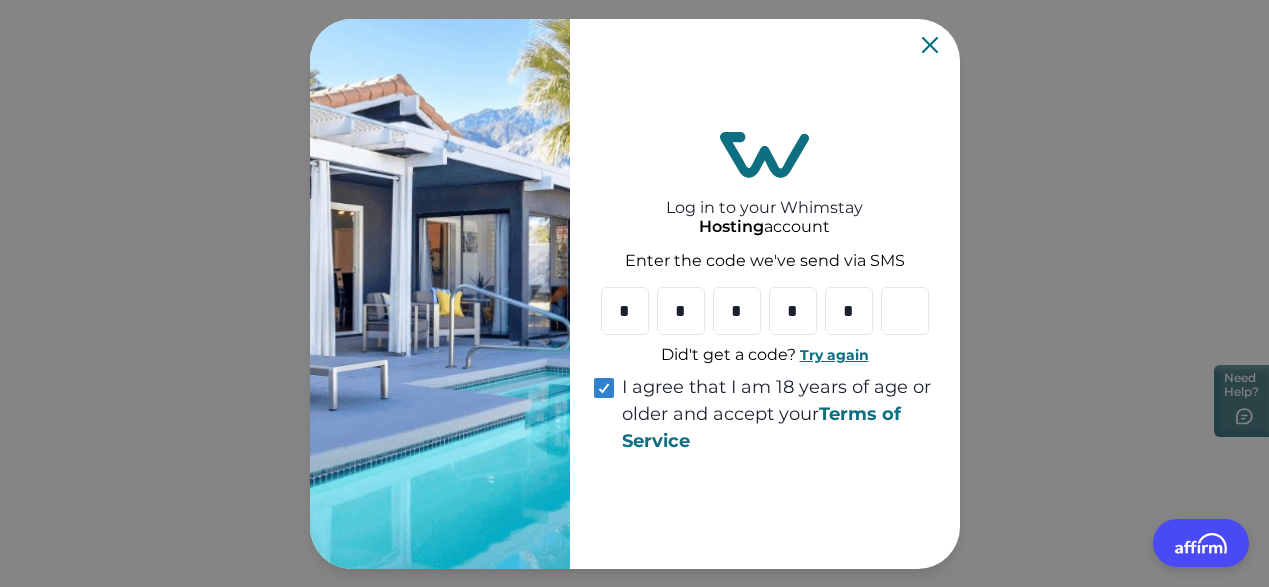 type on "*" 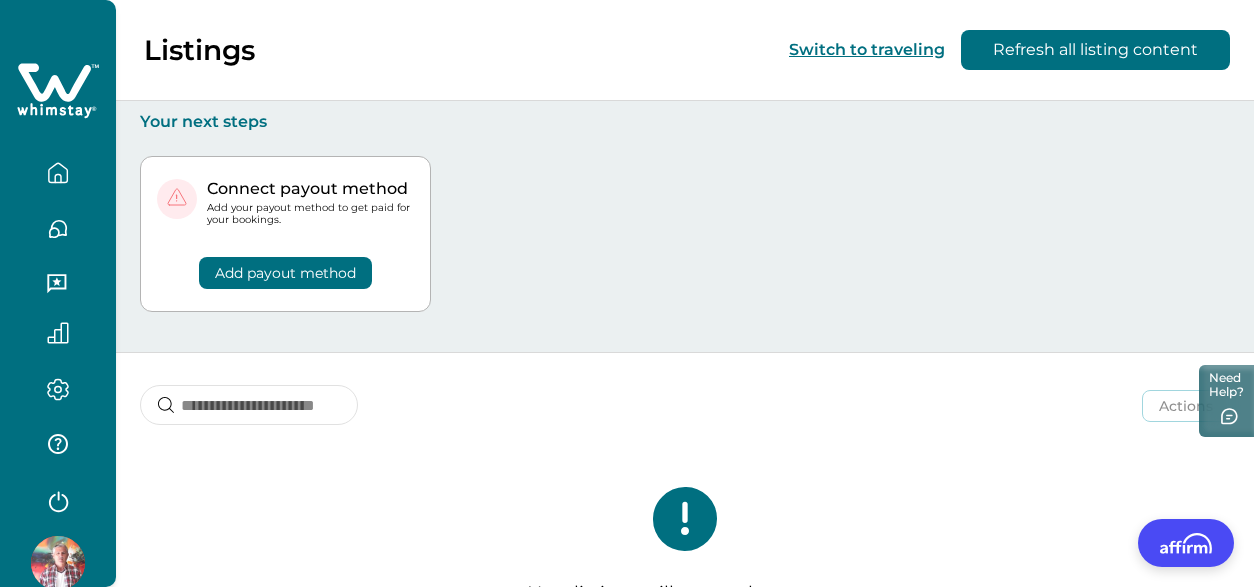 click 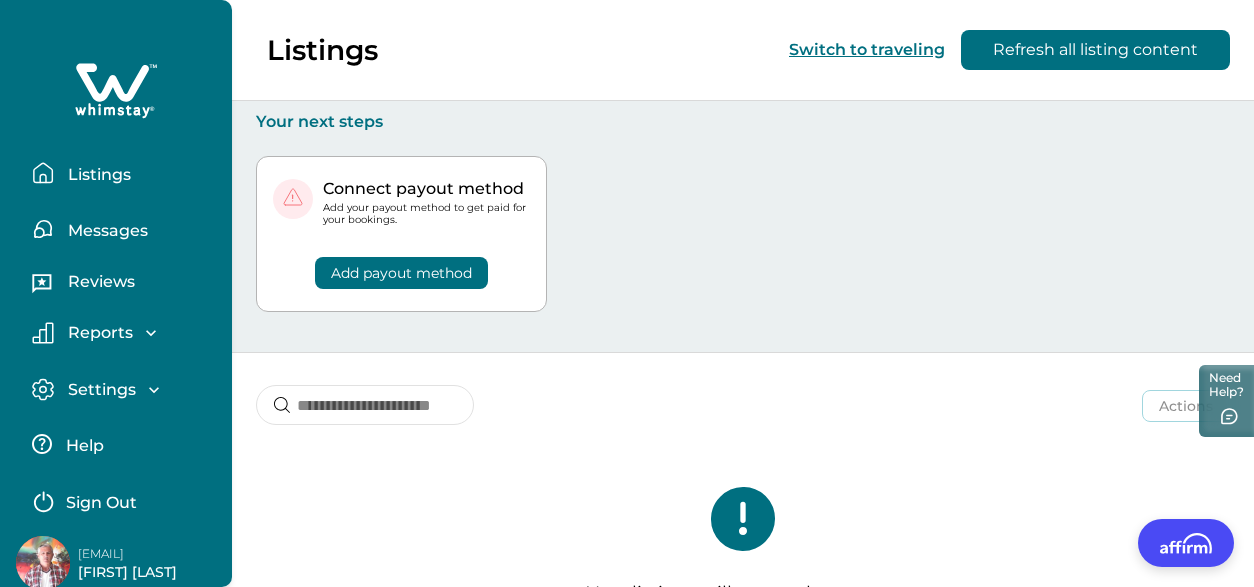click on "Listings" at bounding box center [96, 175] 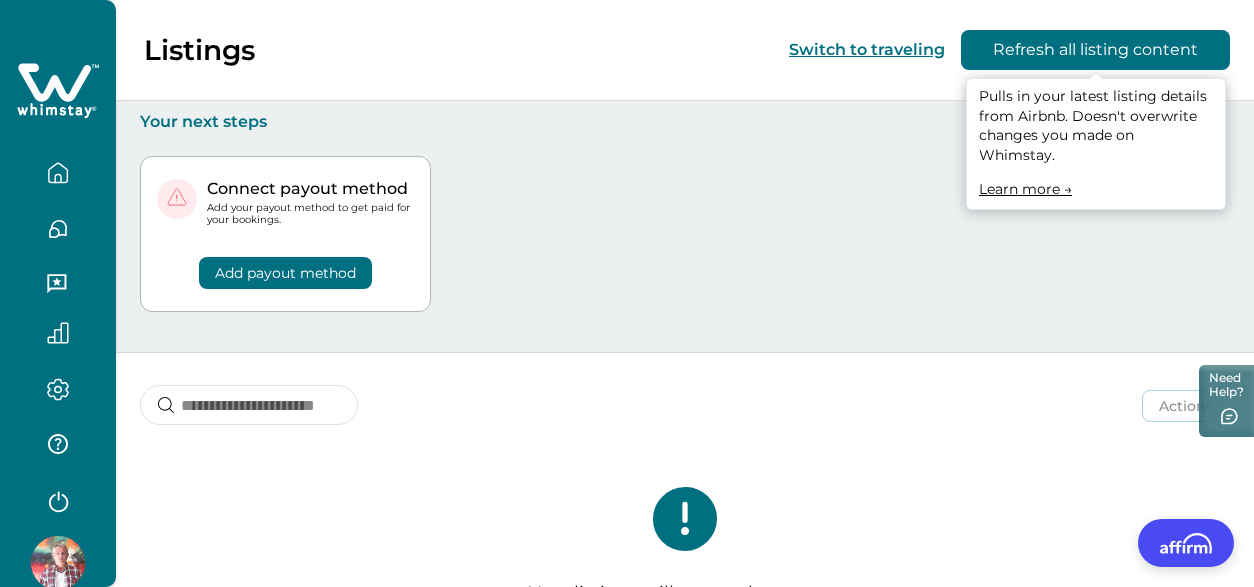click on "Refresh all listing content" at bounding box center [1095, 50] 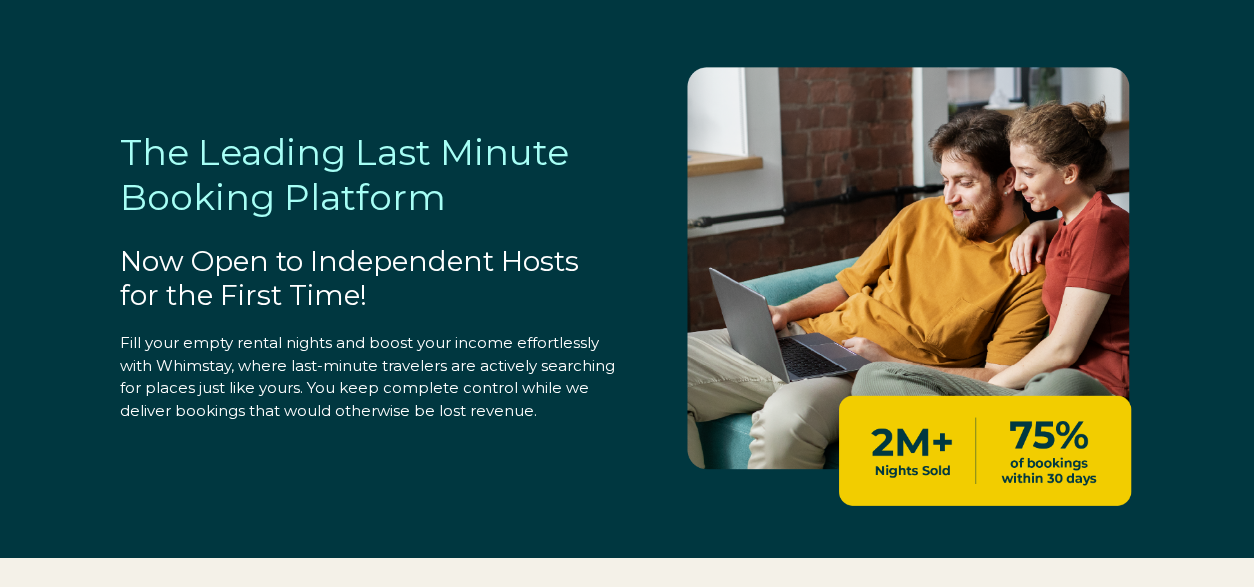 scroll, scrollTop: 0, scrollLeft: 0, axis: both 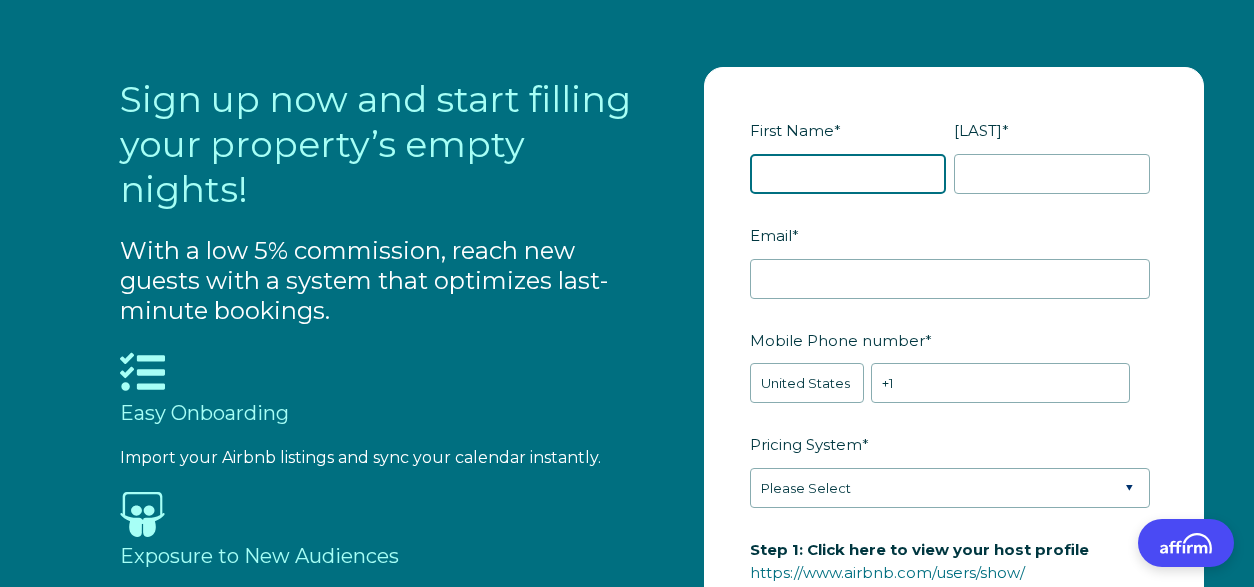 click on "First Name *" at bounding box center [848, 174] 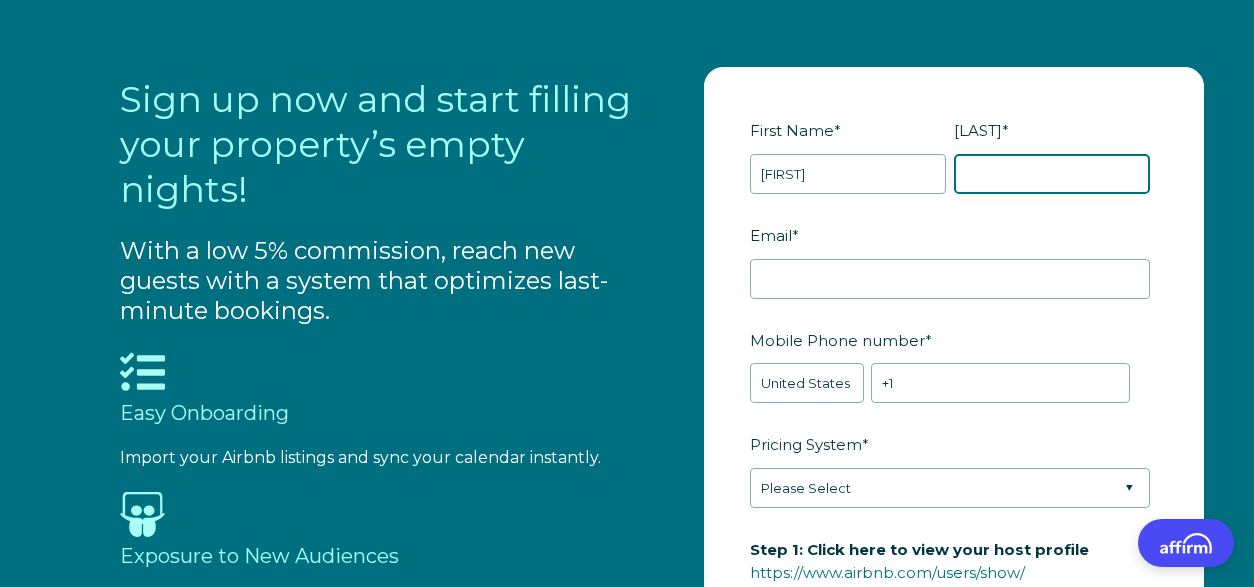 type on "Korbett" 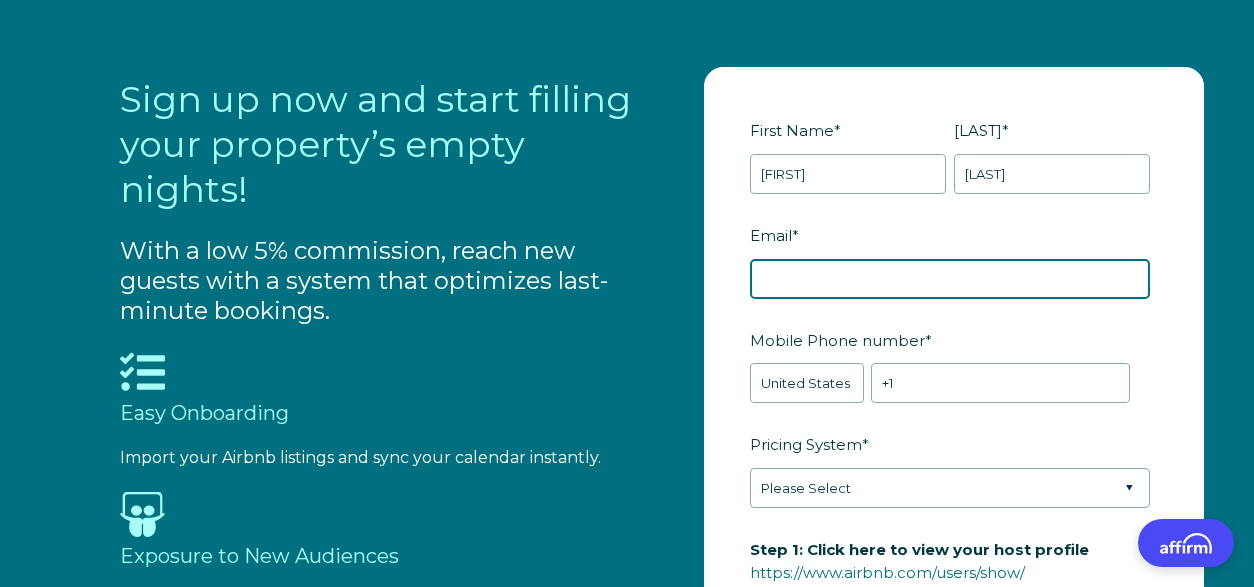 type on "frank2@korbett.com" 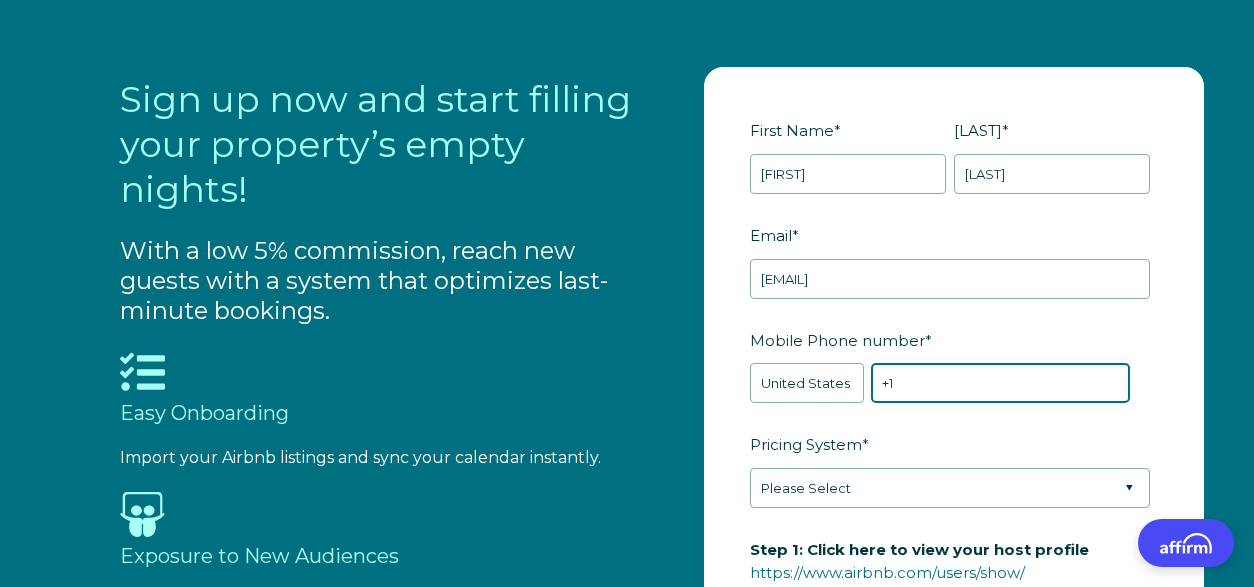 click on "+1" at bounding box center [1000, 383] 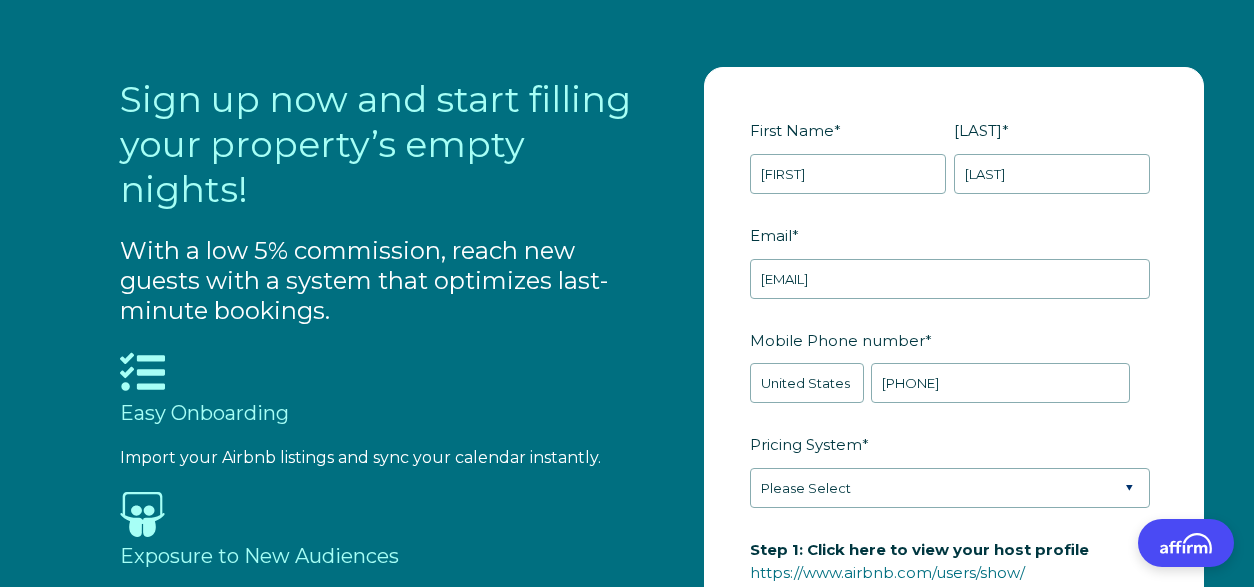 type on "https://www.airbnb.com/users/show/201817643" 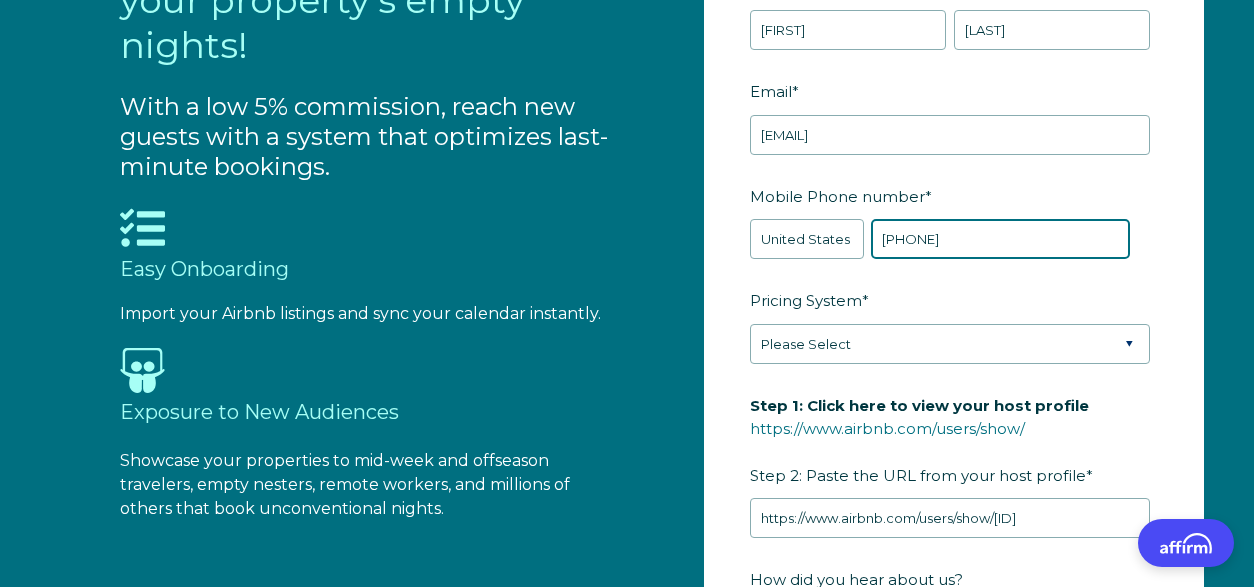 scroll, scrollTop: 2029, scrollLeft: 0, axis: vertical 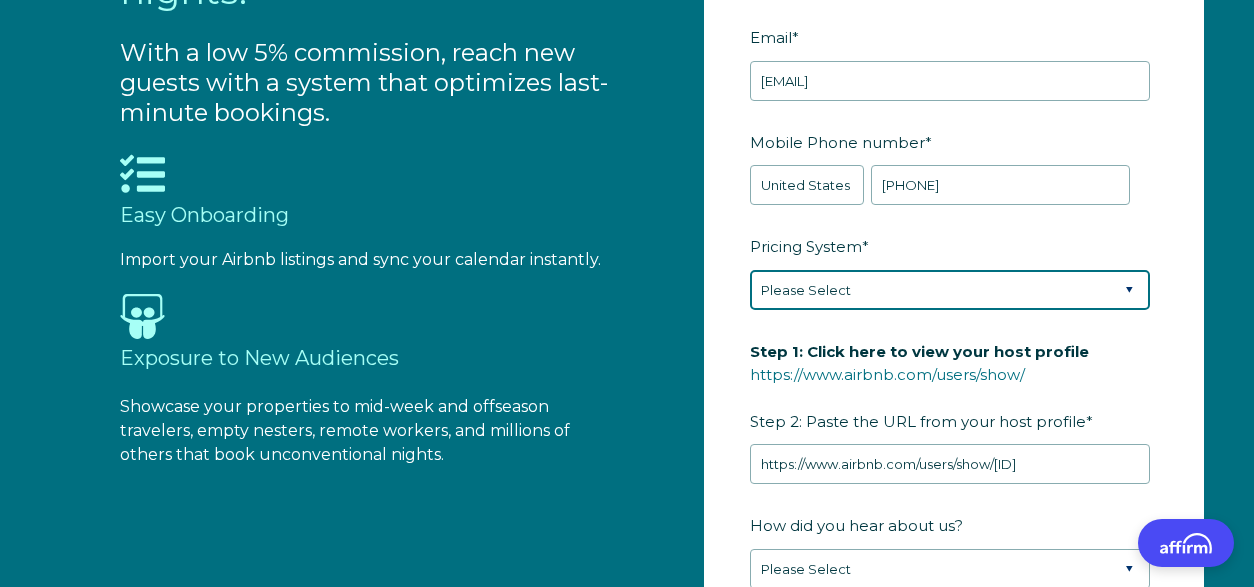 click on "Please Select Manual Airbnb Smart Pricing PriceLabs Wheelhouse Beyond Pricing 3rd Party - Dynamic" at bounding box center [950, 290] 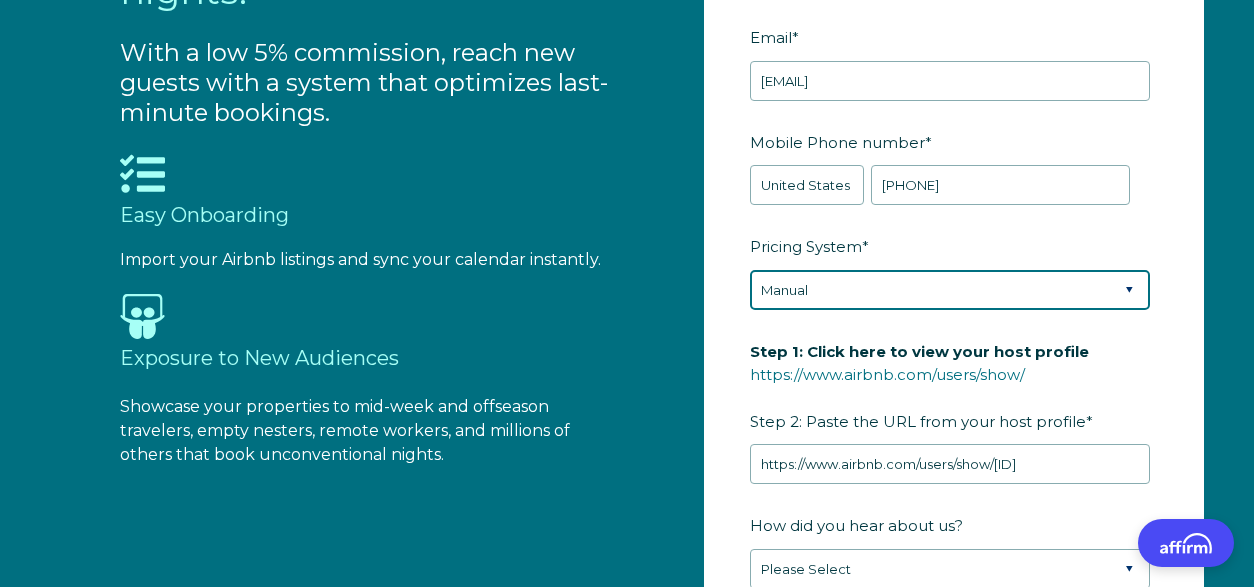 click on "Please Select Manual Airbnb Smart Pricing PriceLabs Wheelhouse Beyond Pricing 3rd Party - Dynamic" at bounding box center [950, 290] 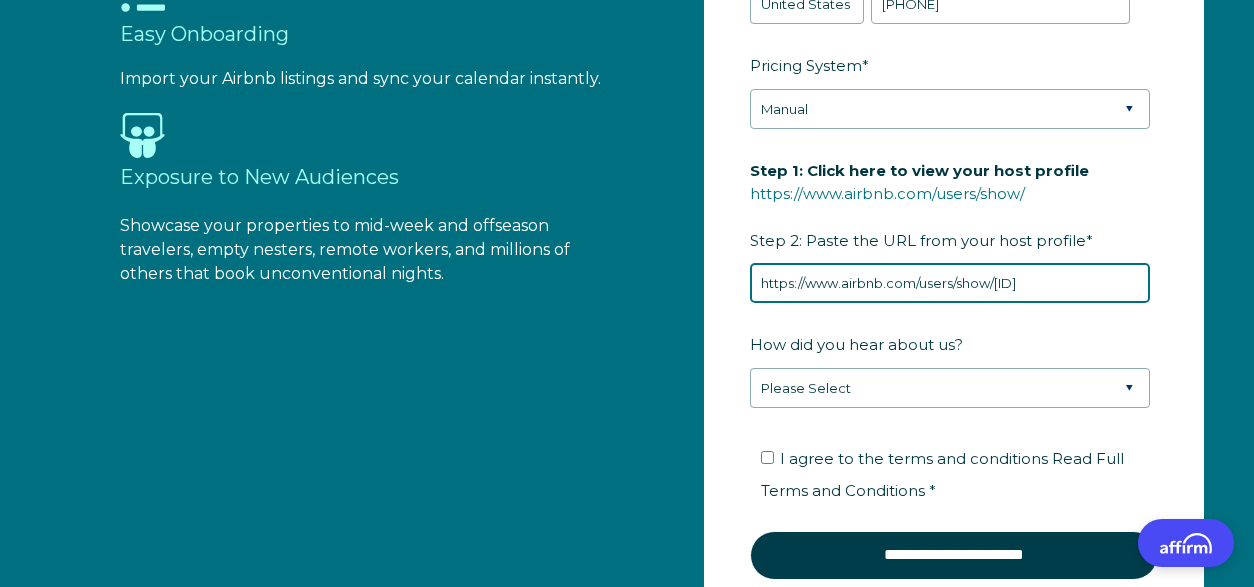 drag, startPoint x: 757, startPoint y: 276, endPoint x: 1159, endPoint y: 279, distance: 402.0112 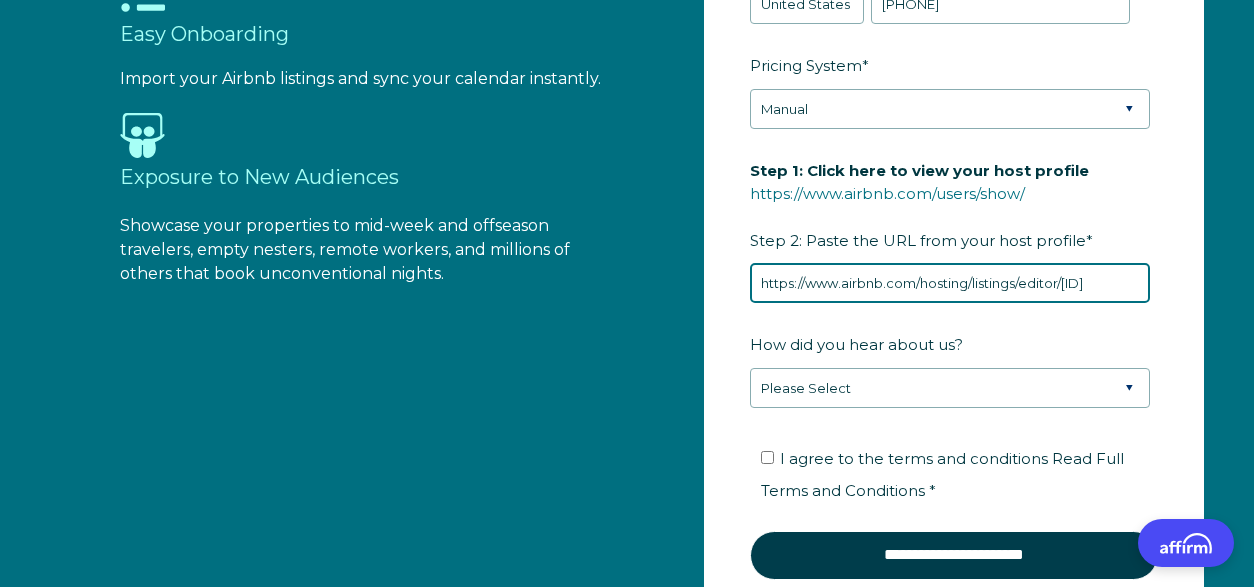 type on "https://www.airbnb.com/hosting/listings/editor/39765046" 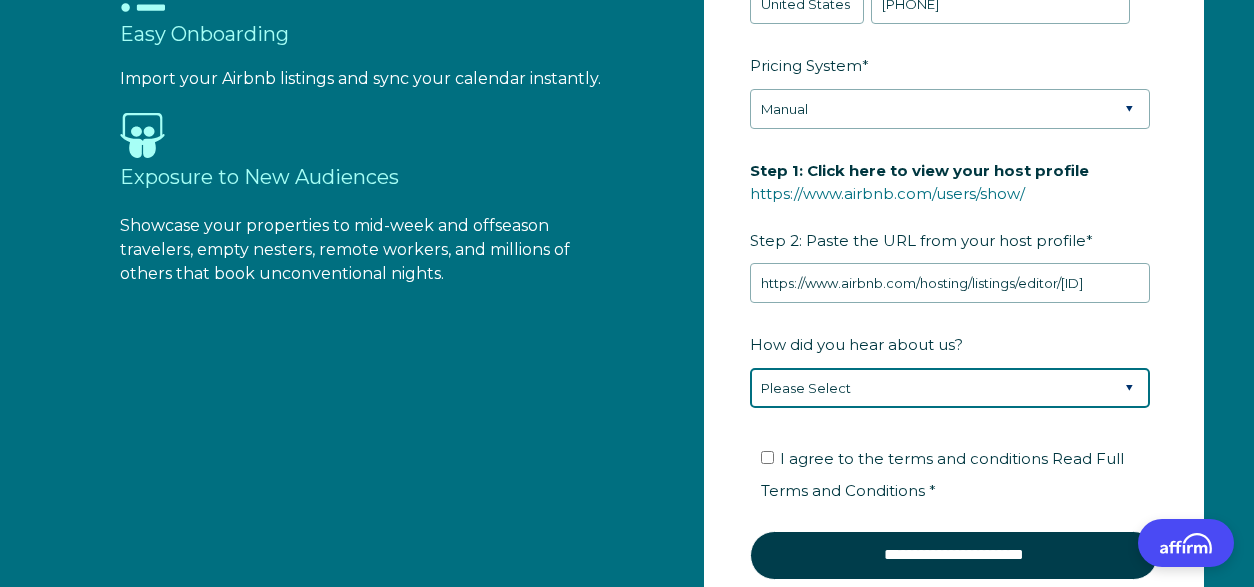 click on "Please Select Found Whimstay through a Google search Direct outreach from a Whimstay team member Saw Whimstay on social media Referred by a friend, colleague, or partner Discovered Whimstay at an event or conference Heard about Whimstay on a podcast Other" at bounding box center (950, 388) 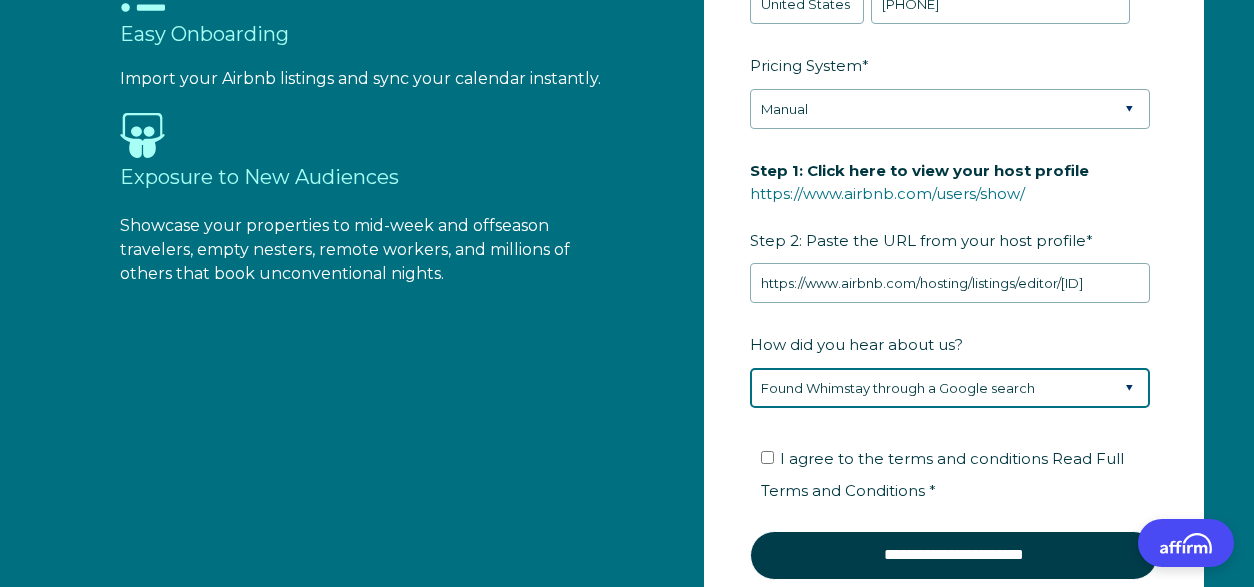 click on "Please Select Found Whimstay through a Google search Direct outreach from a Whimstay team member Saw Whimstay on social media Referred by a friend, colleague, or partner Discovered Whimstay at an event or conference Heard about Whimstay on a podcast Other" at bounding box center (950, 388) 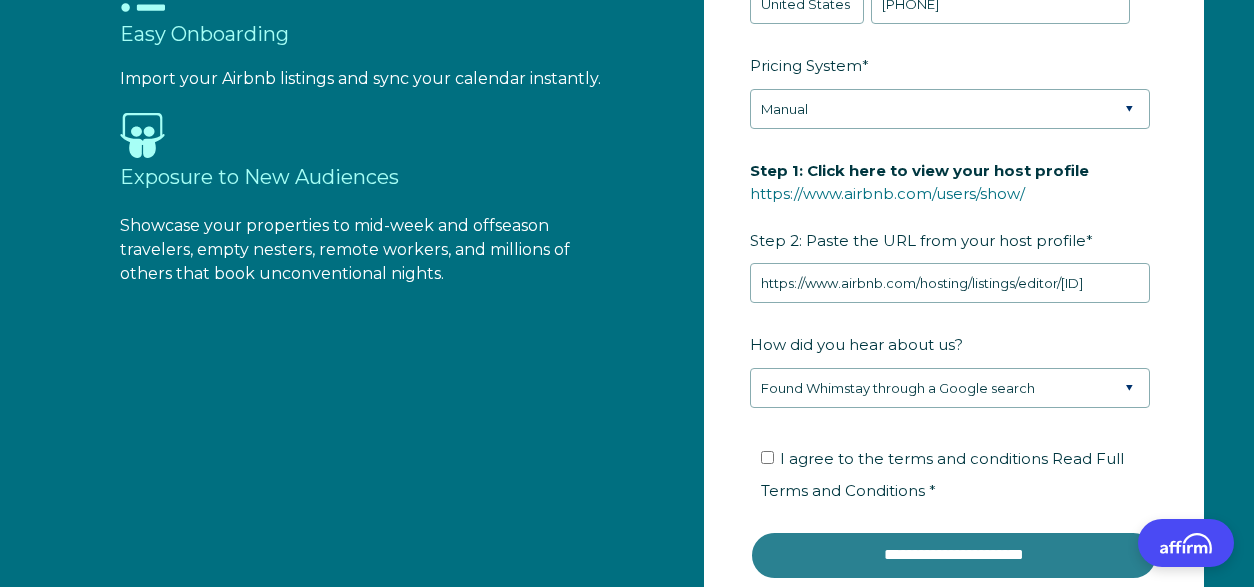 click on "**********" at bounding box center [954, 555] 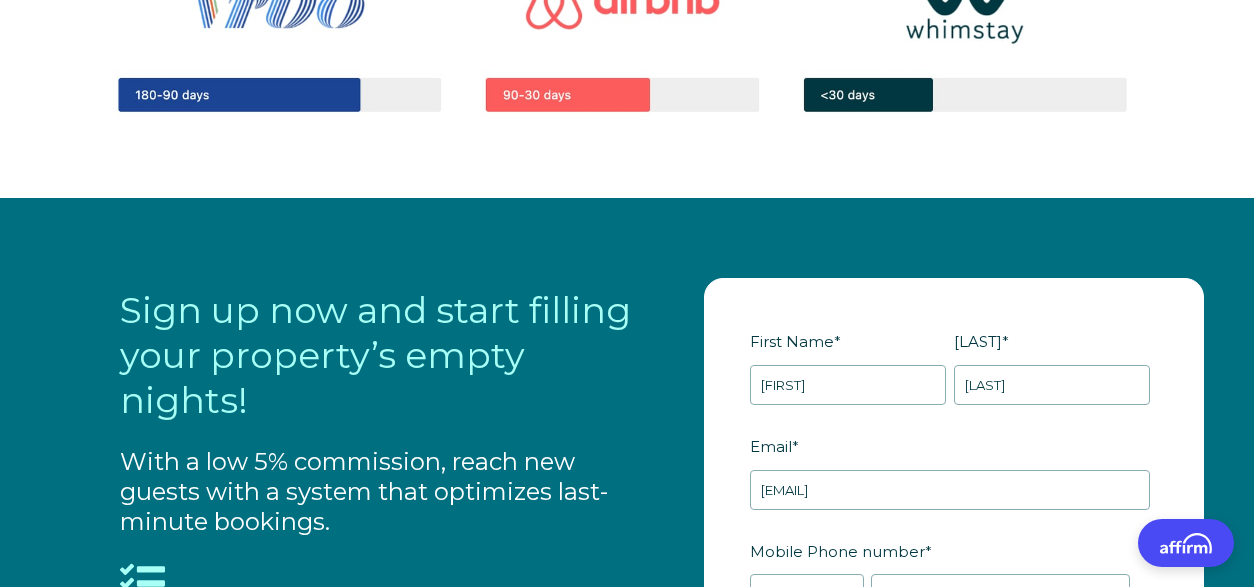 scroll, scrollTop: 1851, scrollLeft: 0, axis: vertical 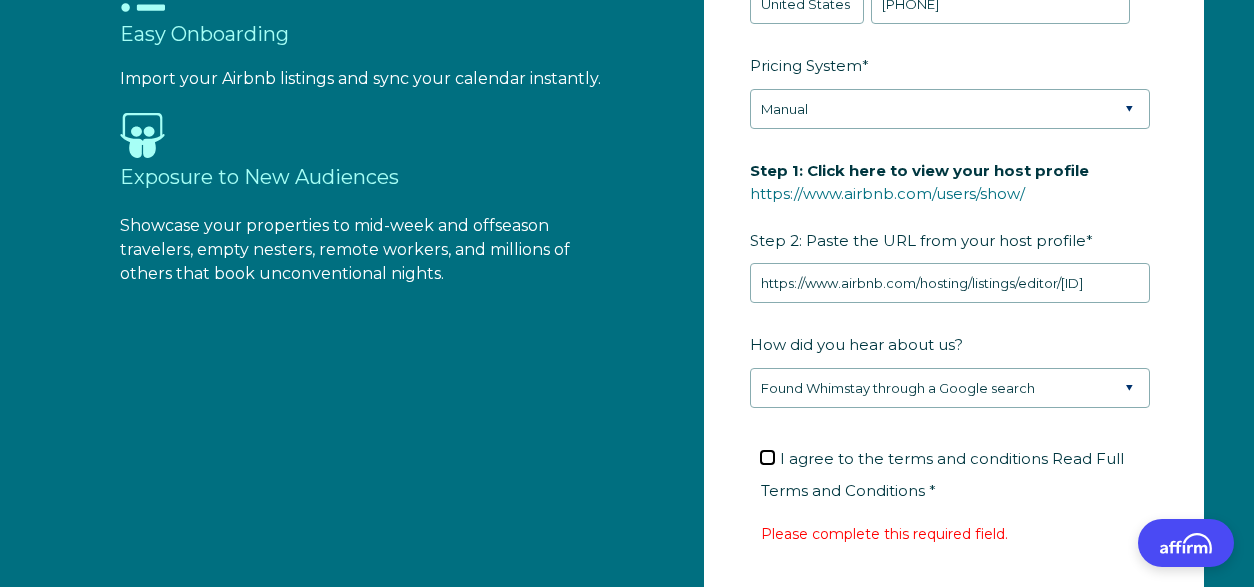 click on "I agree to the terms and conditions        Read Full Terms and Conditions     *" at bounding box center (767, 457) 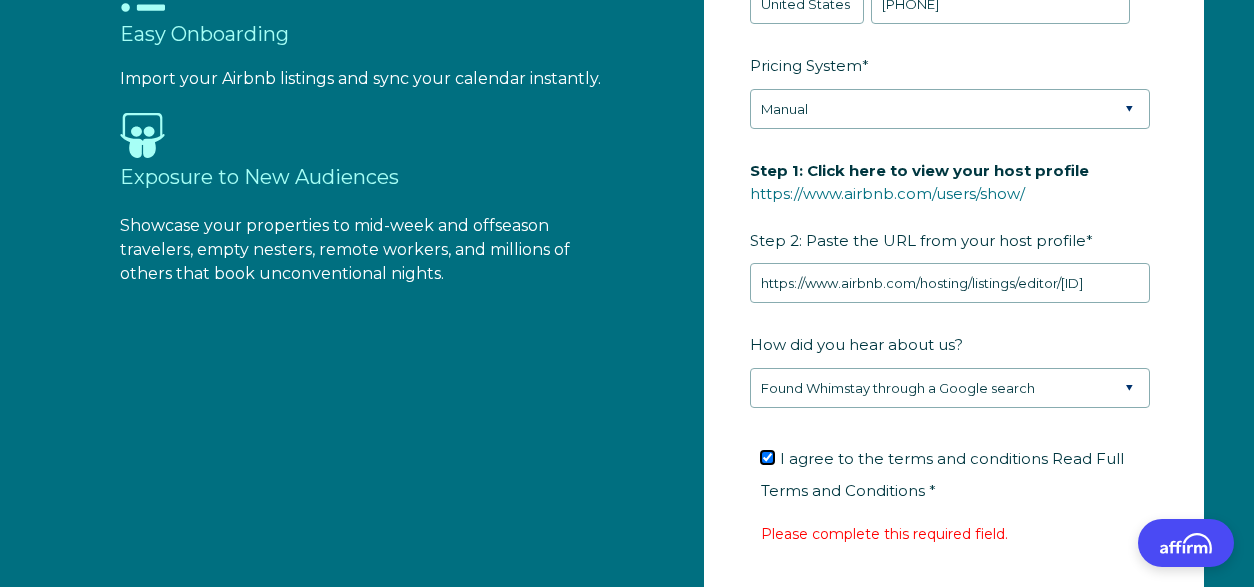 checkbox on "true" 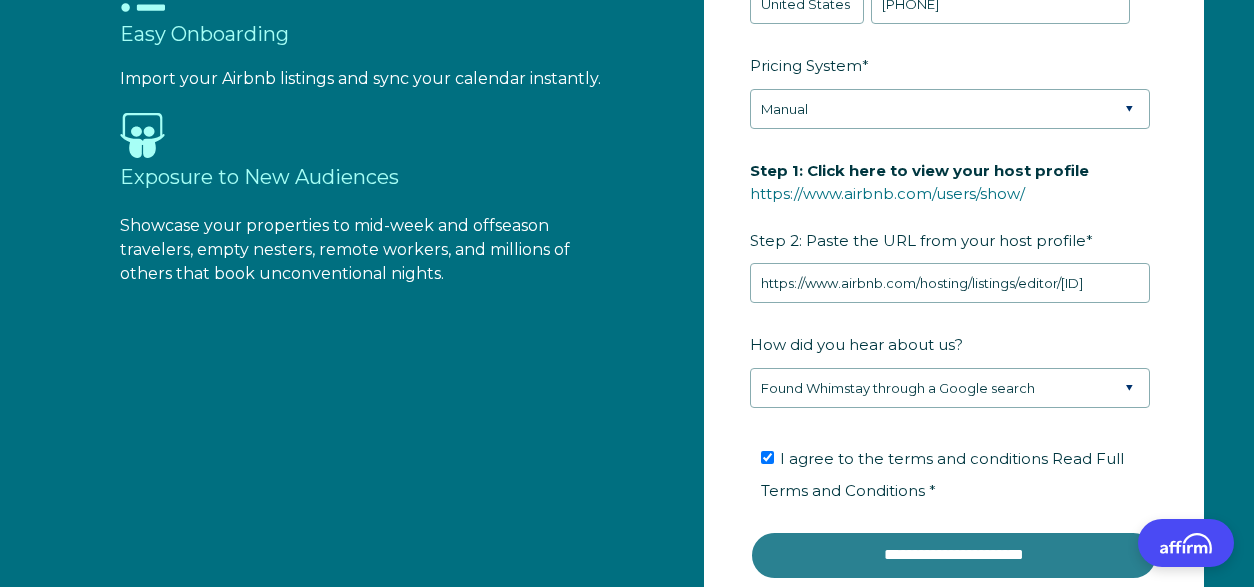 click on "**********" at bounding box center [954, 555] 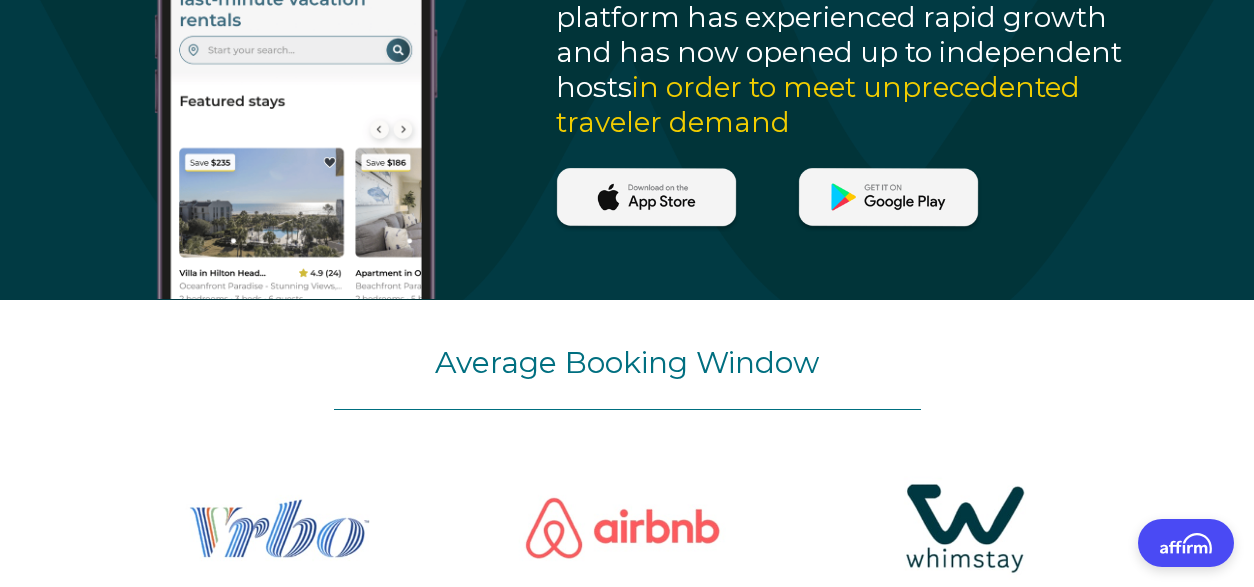 scroll, scrollTop: 911, scrollLeft: 0, axis: vertical 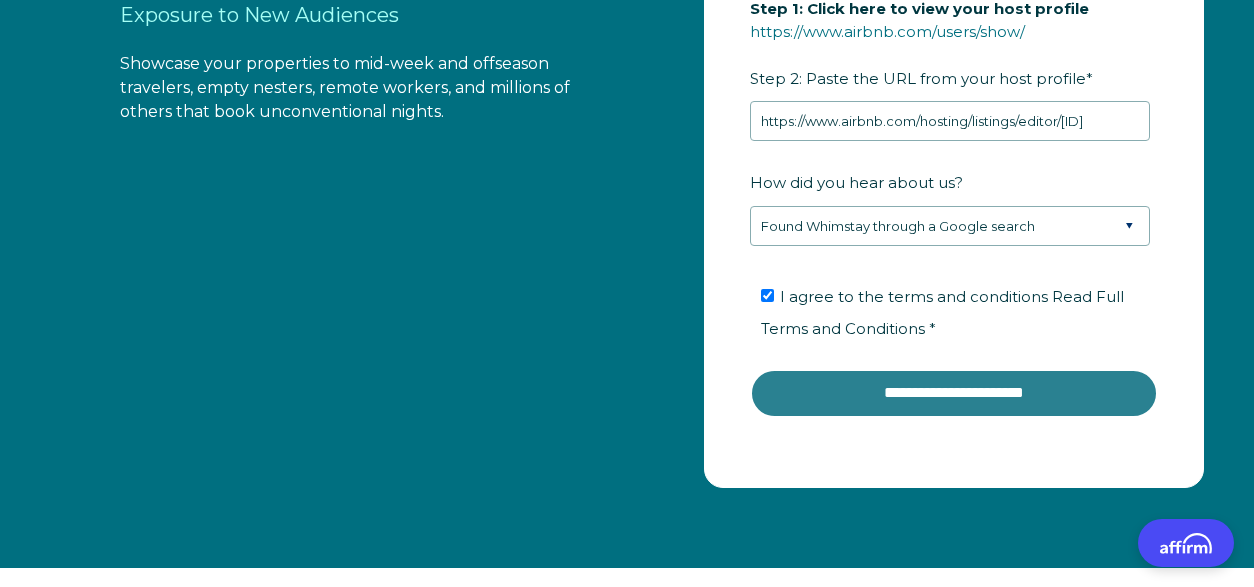 click on "**********" at bounding box center [954, 393] 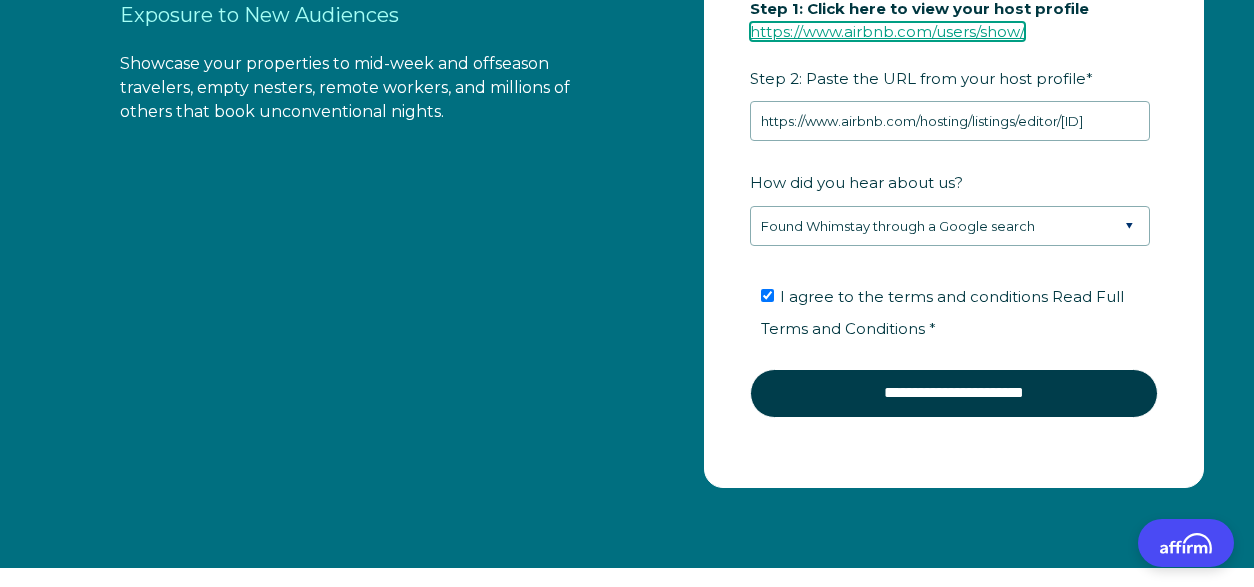 click on "https://www.airbnb.com/users/show/" at bounding box center [887, 31] 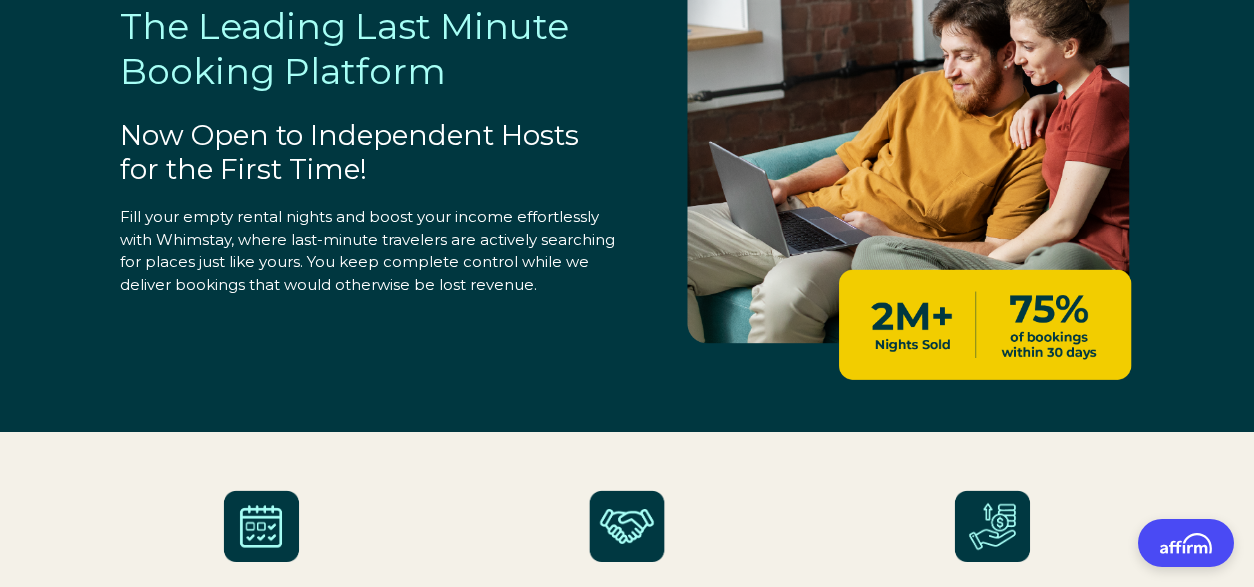 scroll, scrollTop: 0, scrollLeft: 0, axis: both 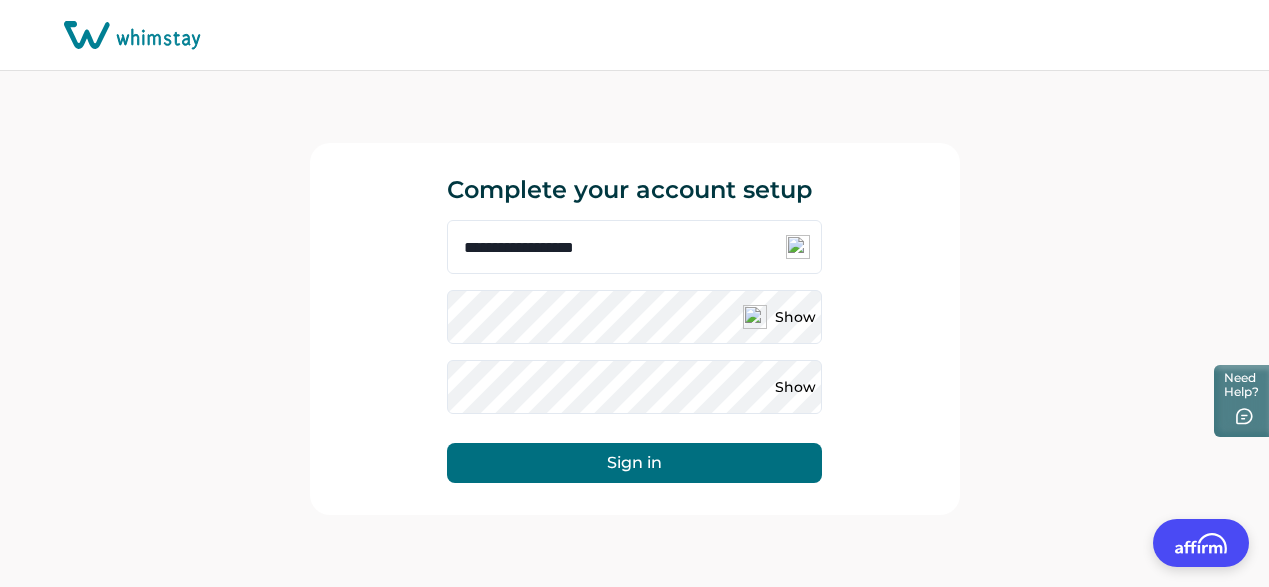 click on "Sign in" at bounding box center (634, 463) 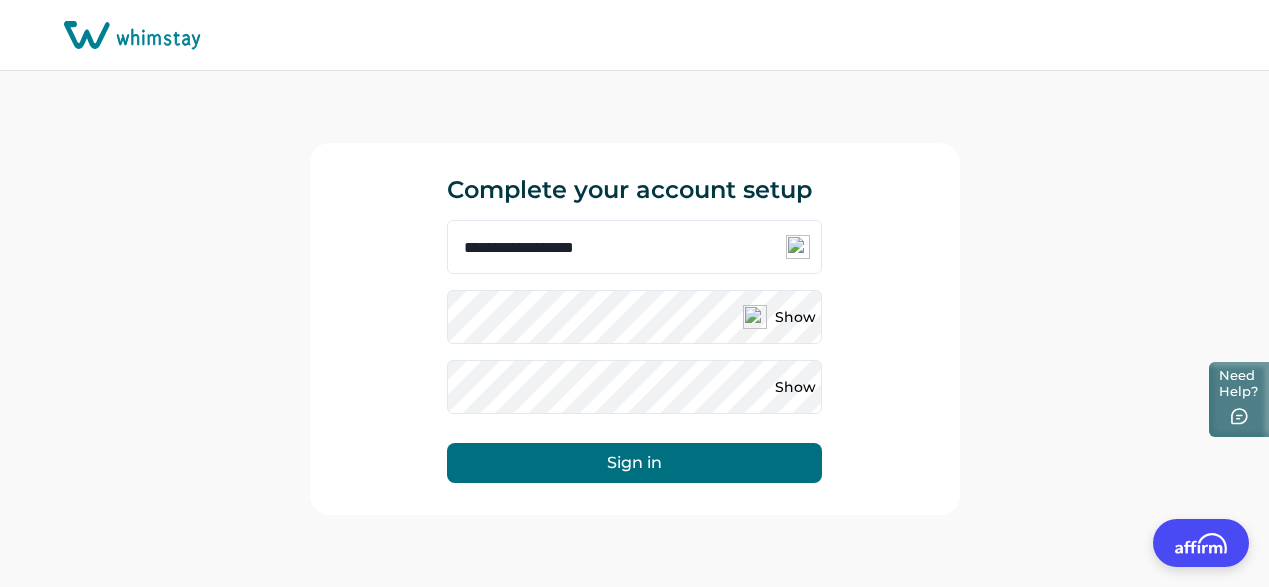 click on "Need Help?" at bounding box center (1239, 399) 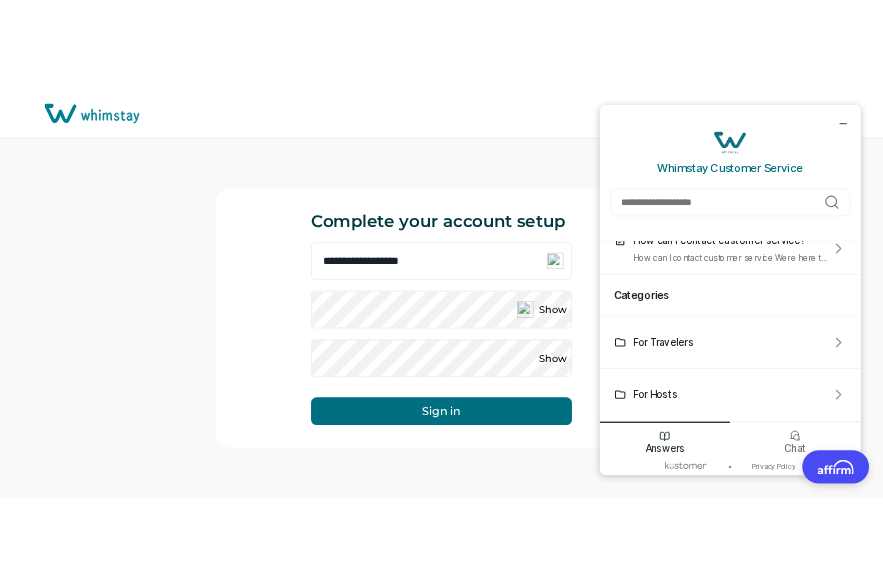 scroll, scrollTop: 0, scrollLeft: 0, axis: both 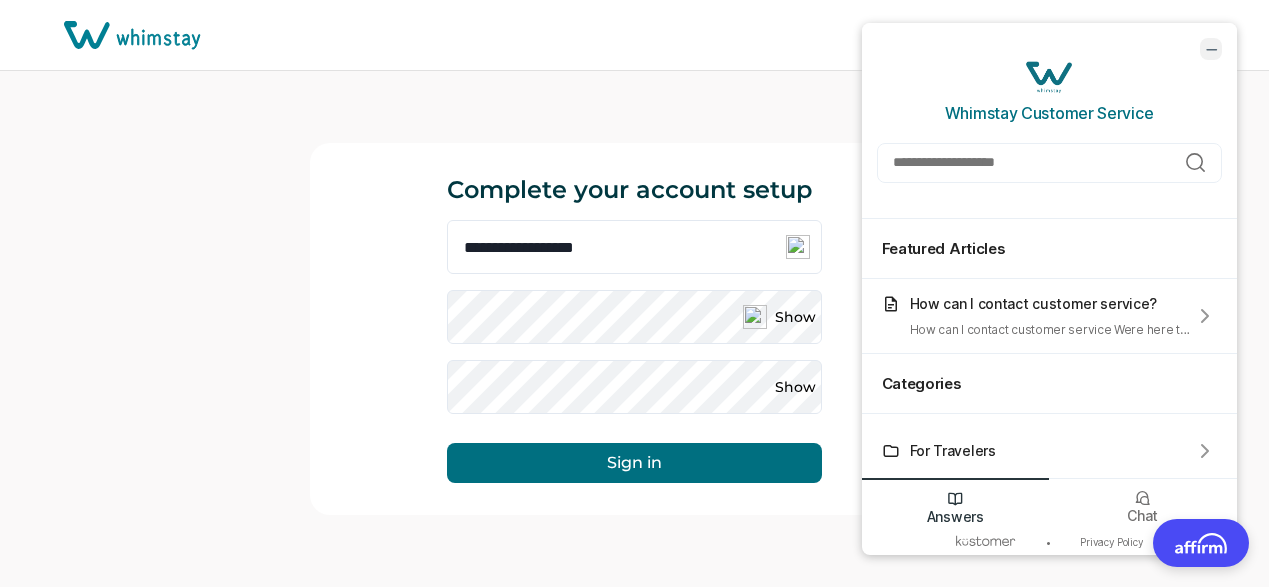 click 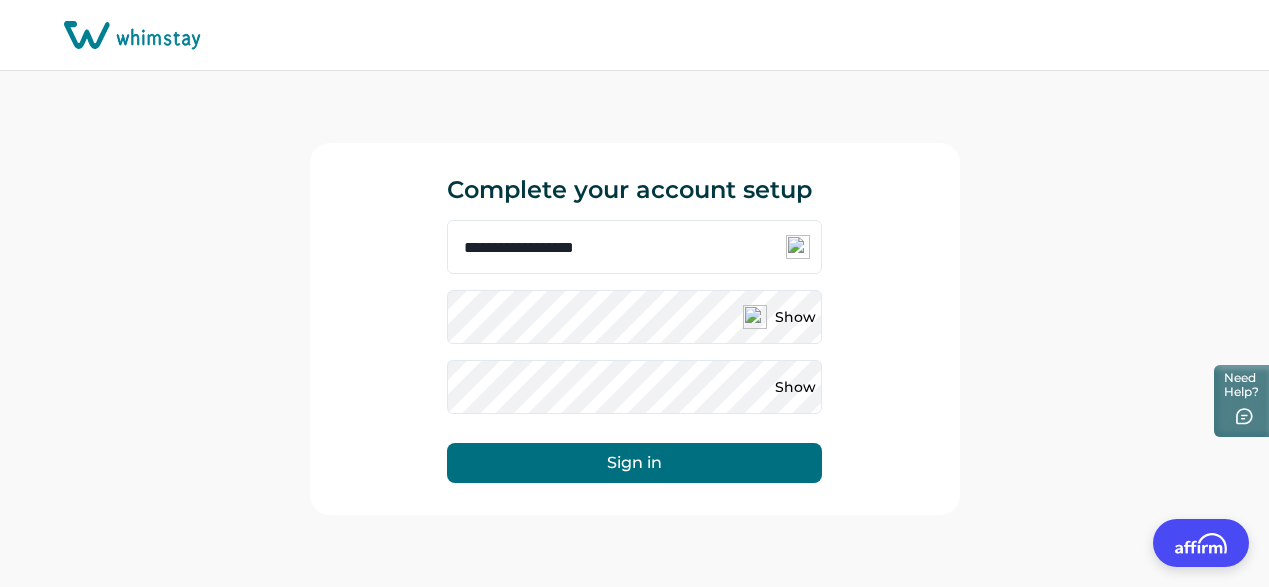 click on "Sign in" at bounding box center (634, 463) 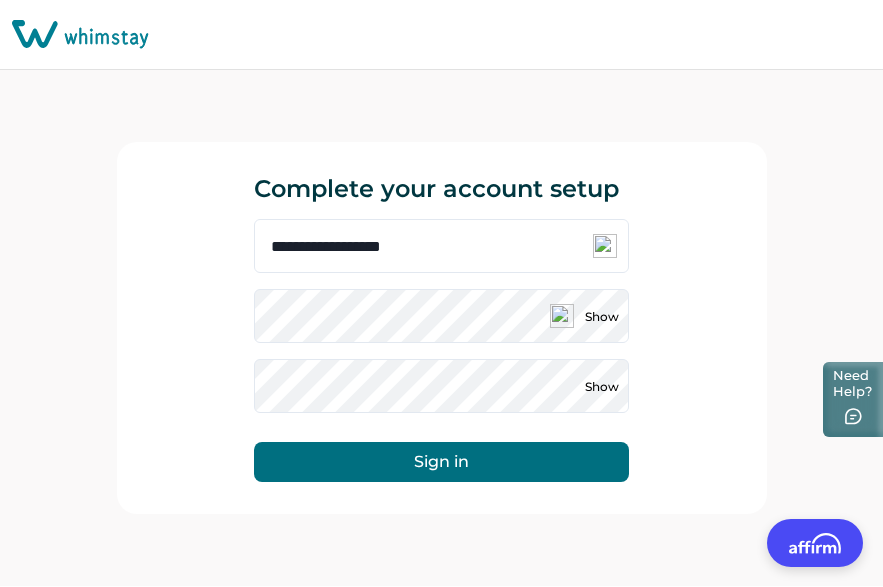 click on "Need Help?" at bounding box center [853, 399] 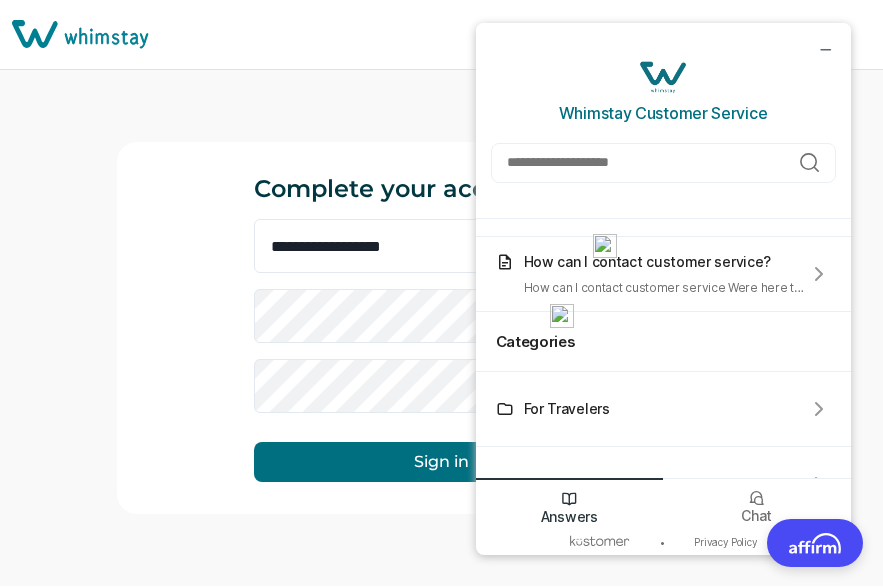 scroll, scrollTop: 87, scrollLeft: 0, axis: vertical 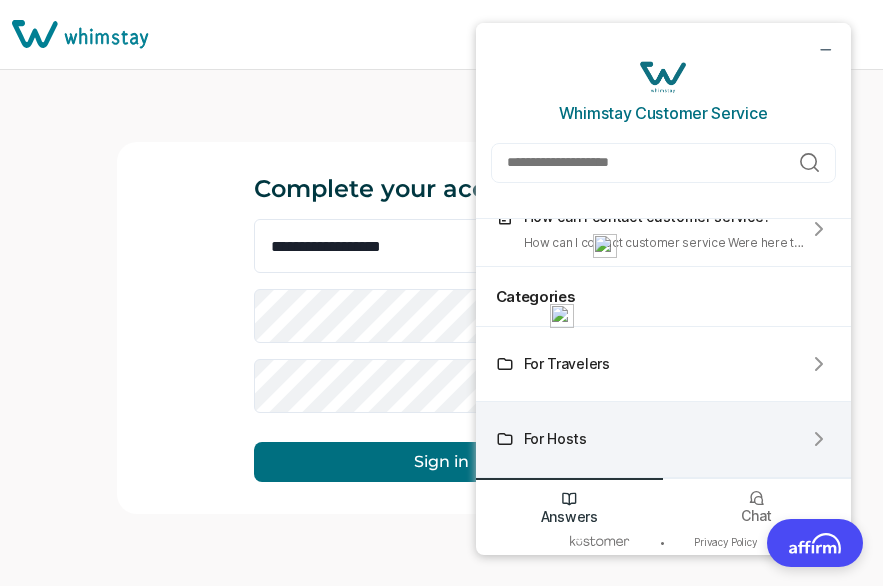 click on "For Hosts" at bounding box center (663, 439) 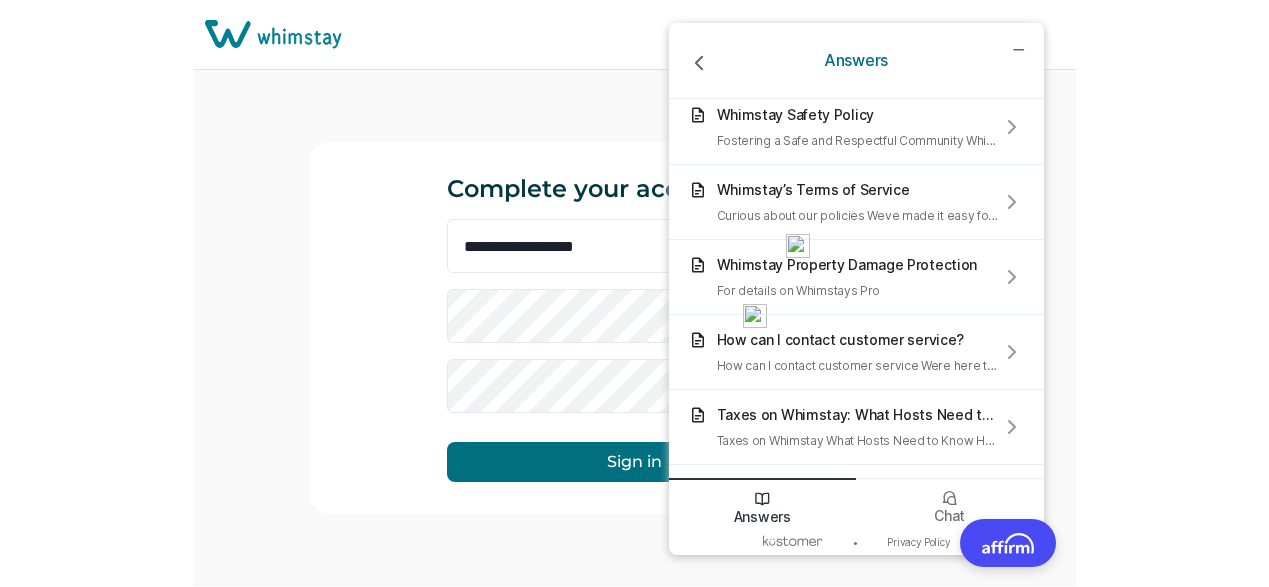 scroll, scrollTop: 1032, scrollLeft: 0, axis: vertical 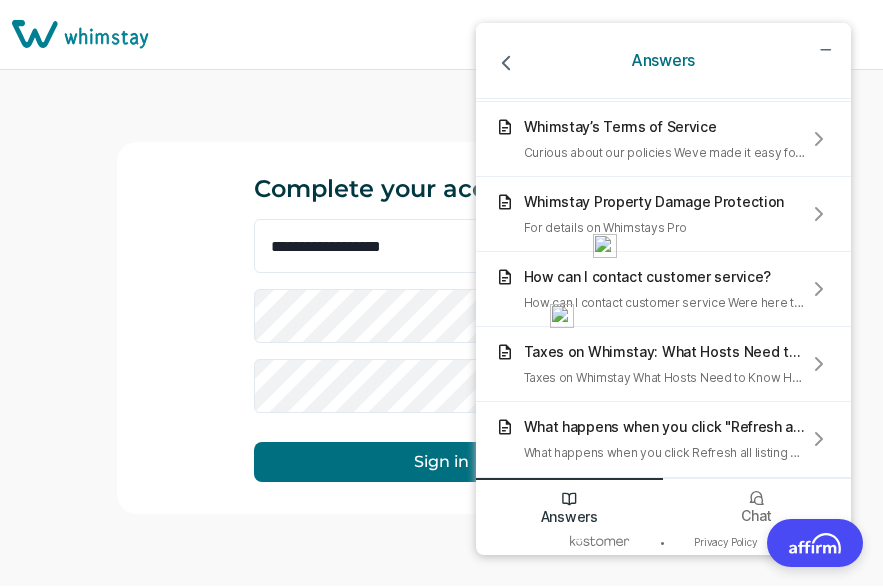 click on "Answers For Hosts
Account Authenticity and Honest Representation Whimstay Authenticity and Honest Representation Policy      Building Trust in the Whimstay Community      At Whimstay trust is essential to creating a safe and
Major Disruptive Events Policy Caring for Our Community During Disruptive Events   At Whimstay we are committed to supporting our guests and hosts during natural disasters or major disruptiv
Circumvention Policy Maintaining Trust and Accountability   At Whimstay we are committed to fostering a trustworthy and secure community When enforcement actions are takensuch as
Whimstay Community Expectations Fostering a Respectful and Trustworthy Community   At Whimstay we strive to create a positive and welcoming environment for all guests hosts and surrounding
For Hosts: Creating Memorable Stays
Whimstay Nondiscrimination Policy
Whimstay Cameras and Security Devices Policy" at bounding box center (663, 288) 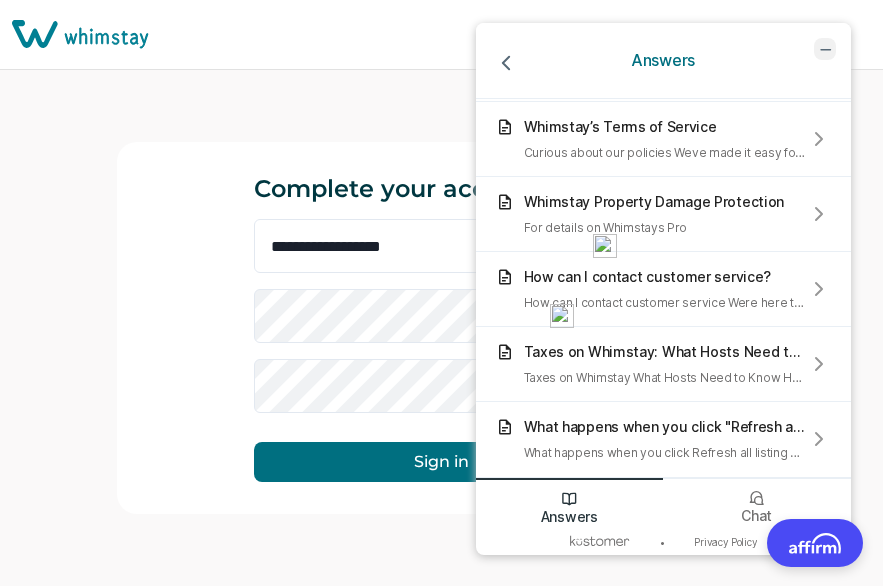 click 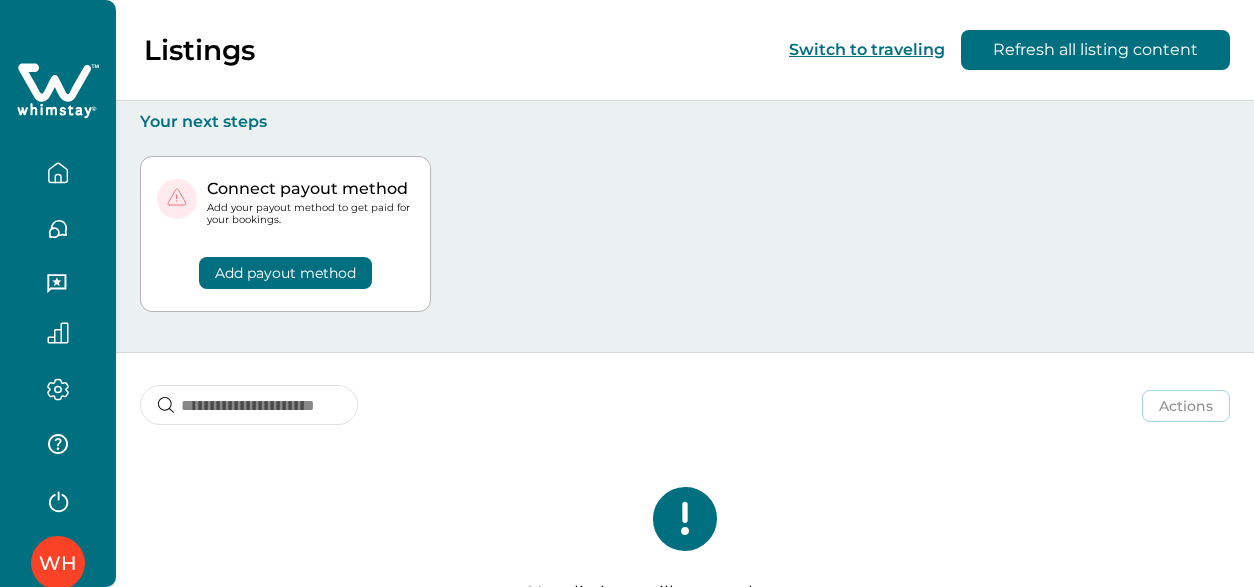 scroll, scrollTop: 0, scrollLeft: 0, axis: both 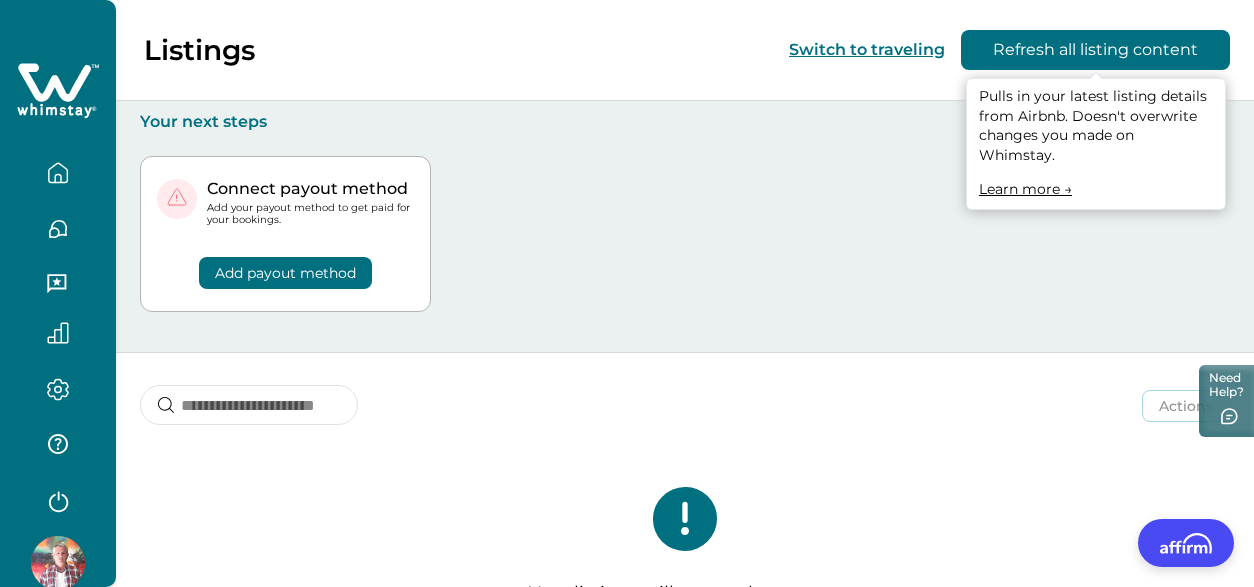 click on "Refresh all listing content" at bounding box center (1095, 50) 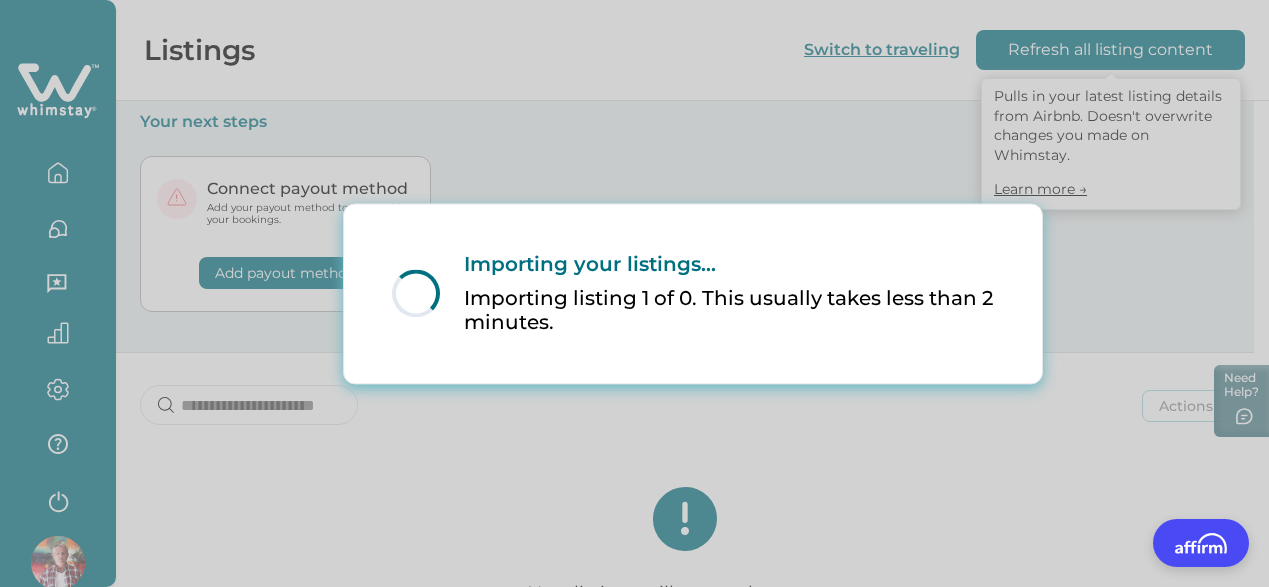 click on "Loading... Importing your listings... Importing listing 1 of 0. This usually takes less than 2 minutes." at bounding box center [634, 293] 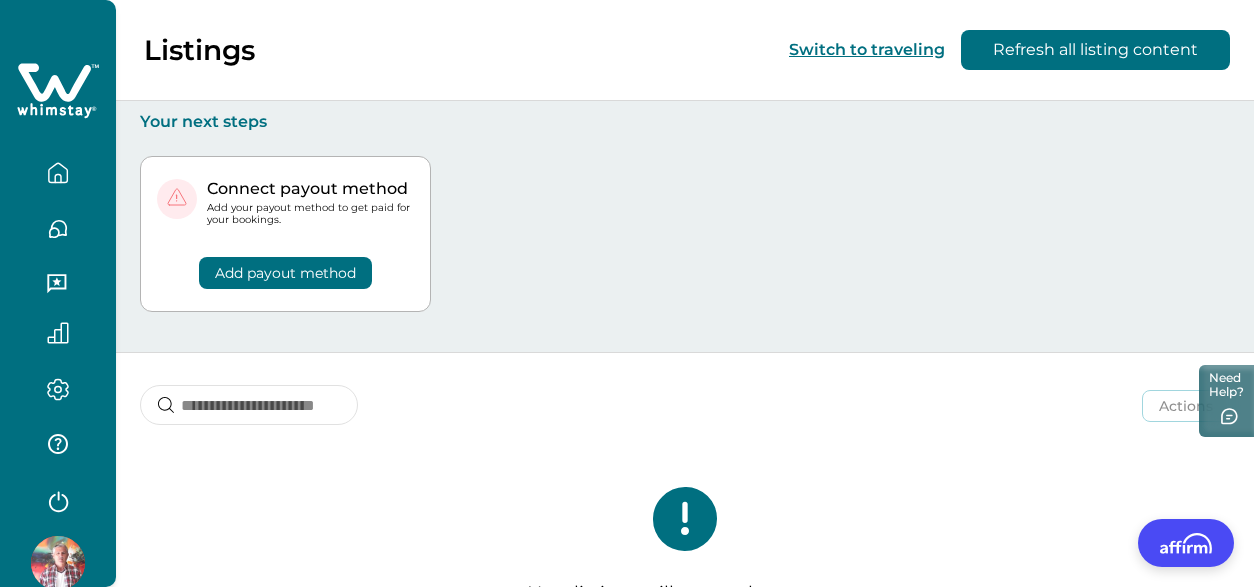click on "Switch to traveling" at bounding box center [867, 49] 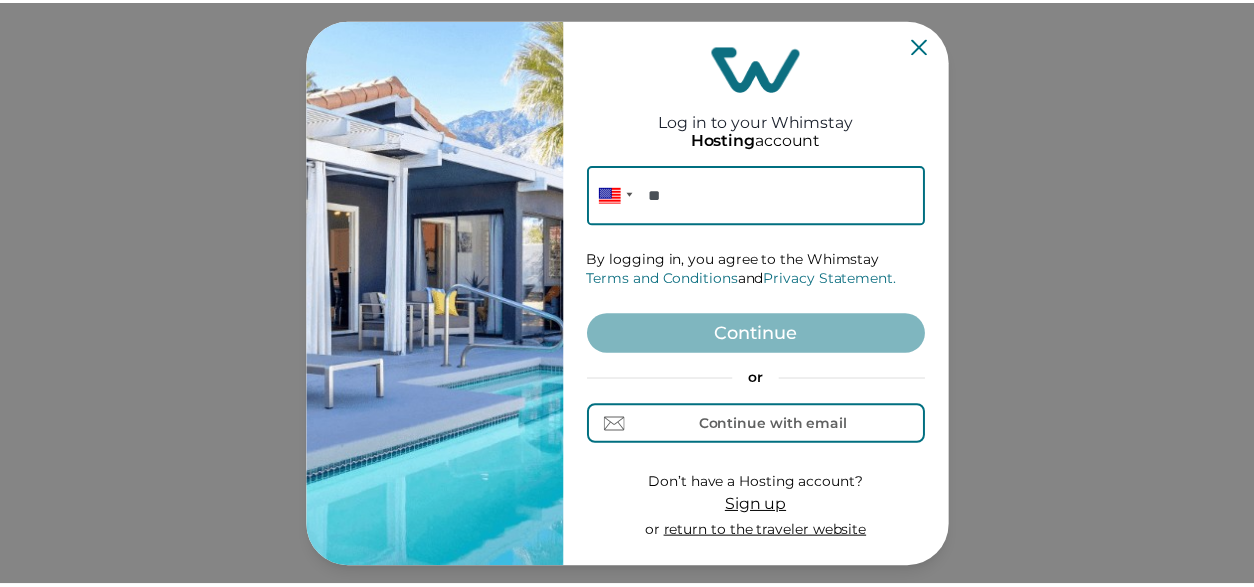 scroll, scrollTop: 0, scrollLeft: 0, axis: both 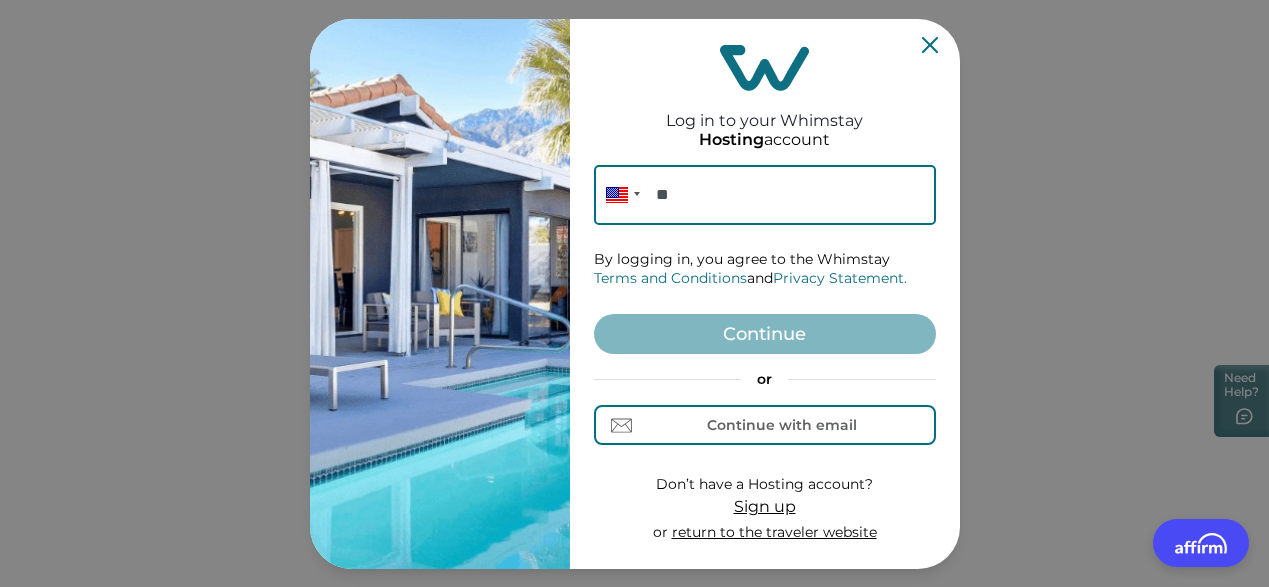 click on "**" at bounding box center [765, 195] 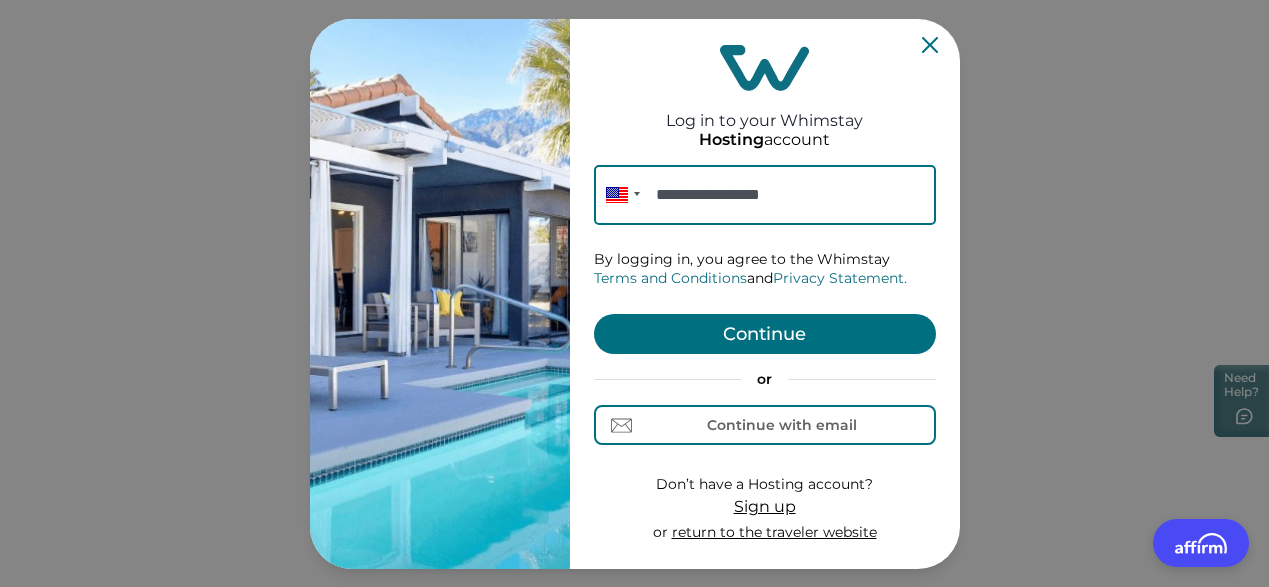 type on "**********" 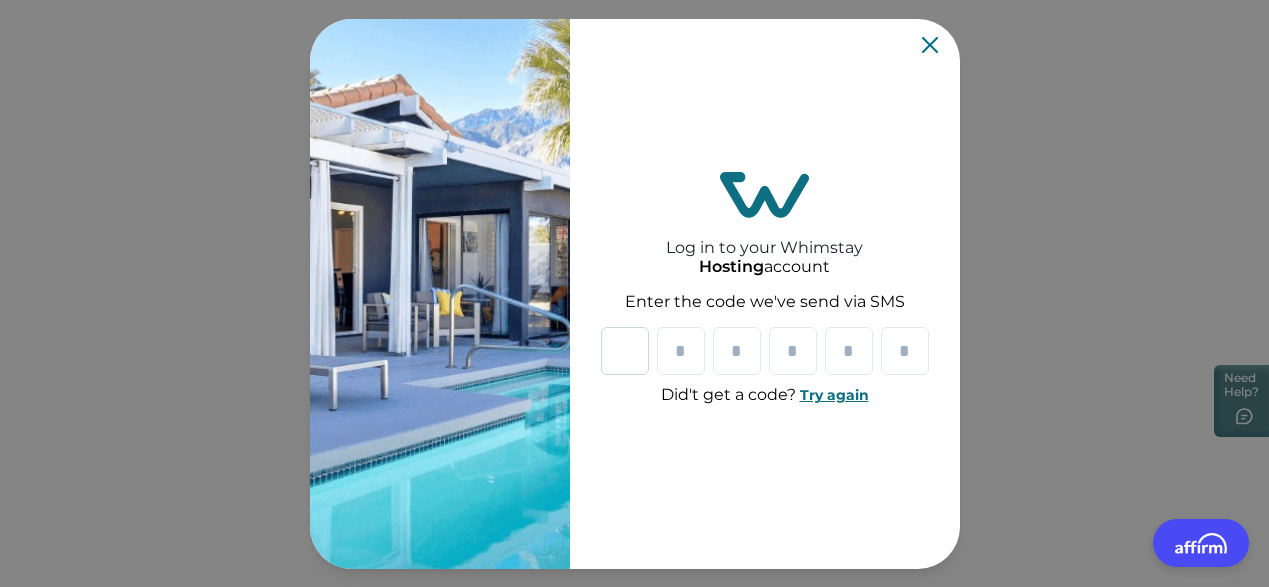 type on "*" 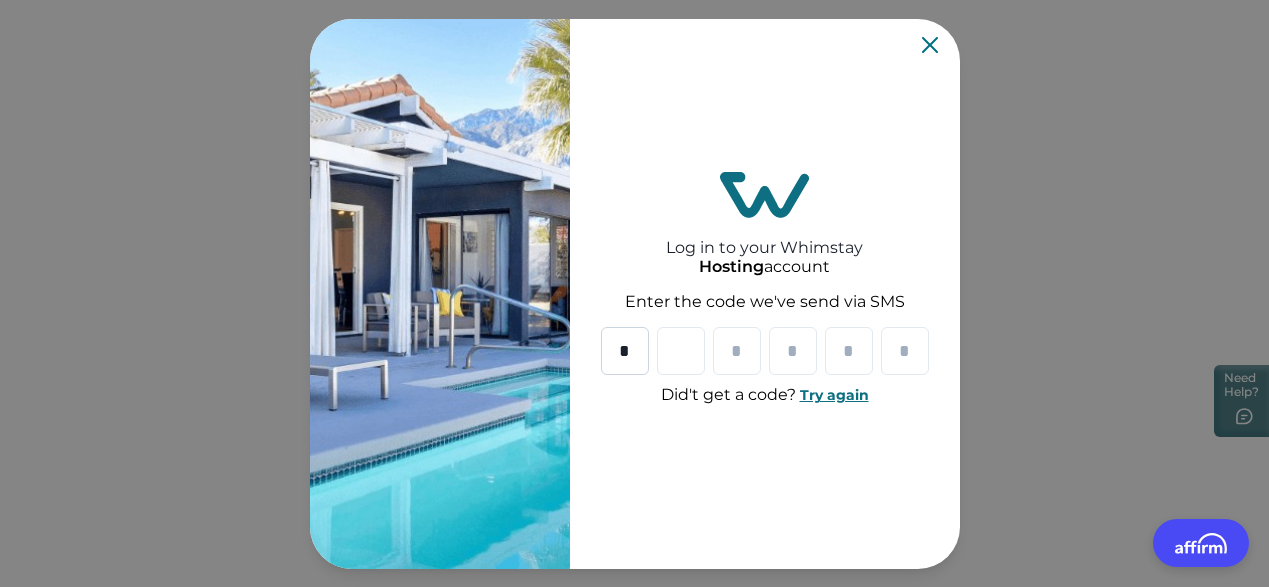 type on "*" 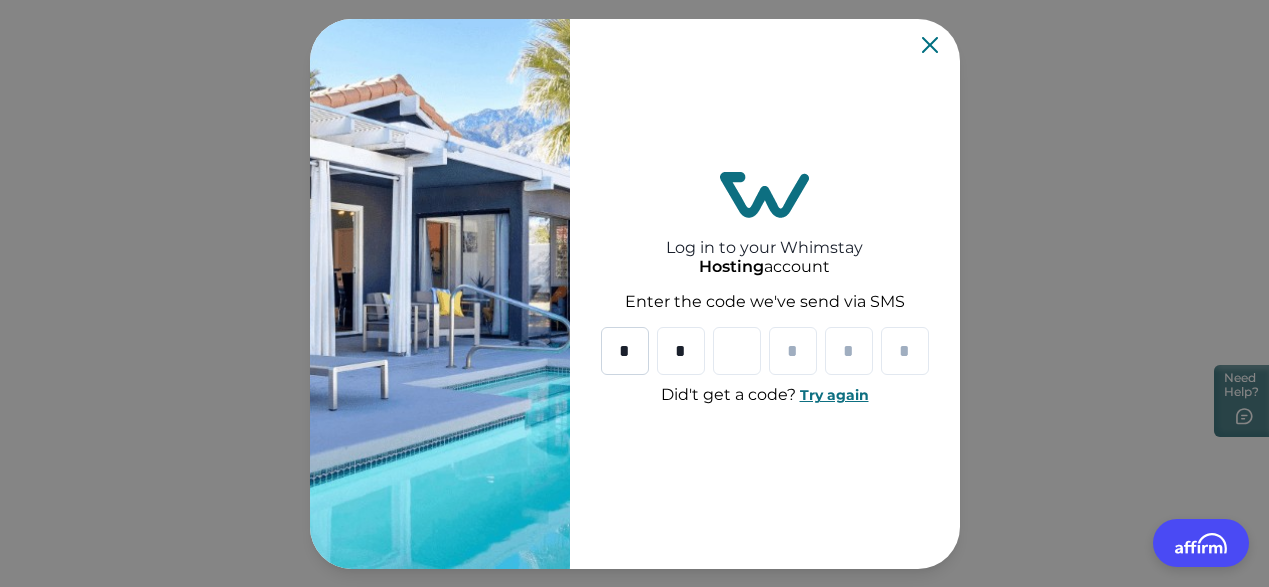 type on "*" 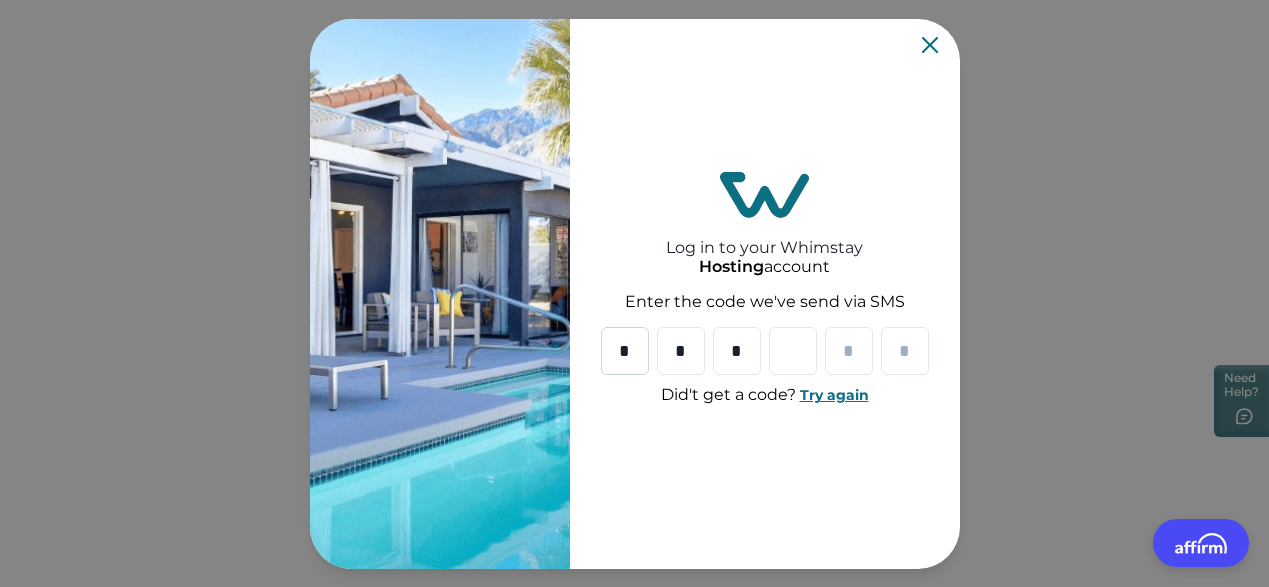 type on "*" 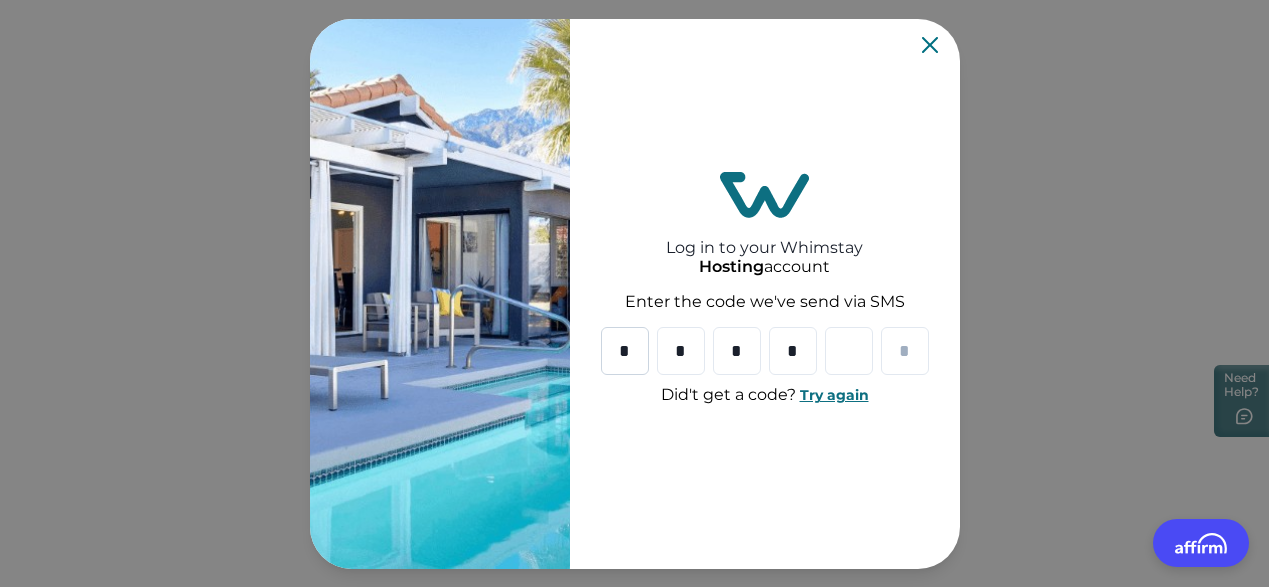 type on "*" 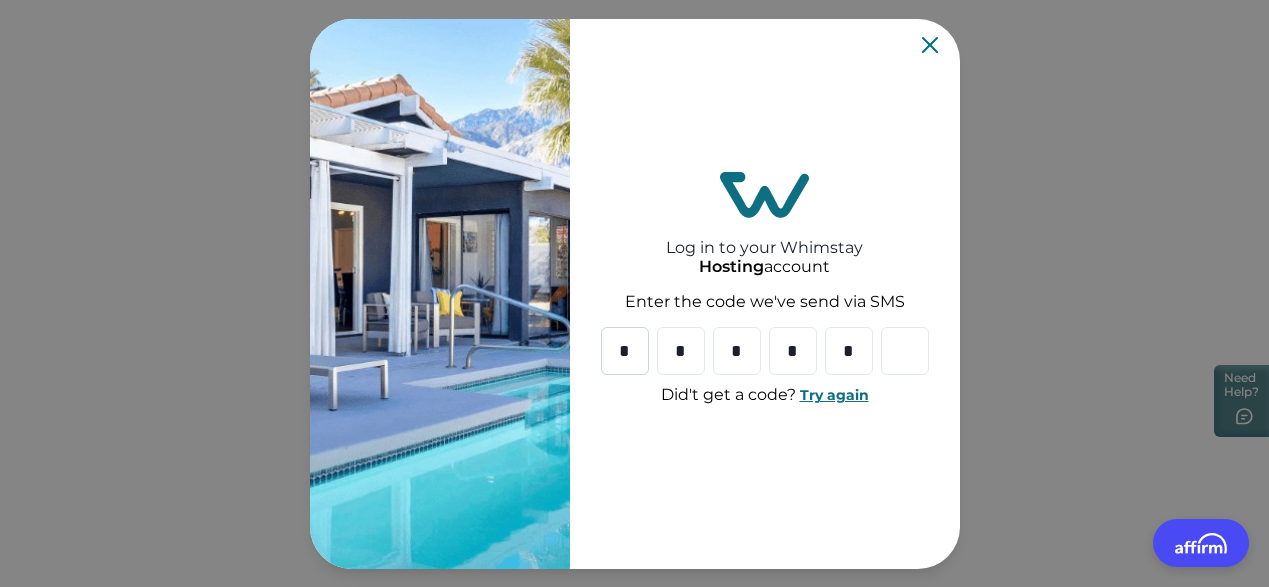 type on "*" 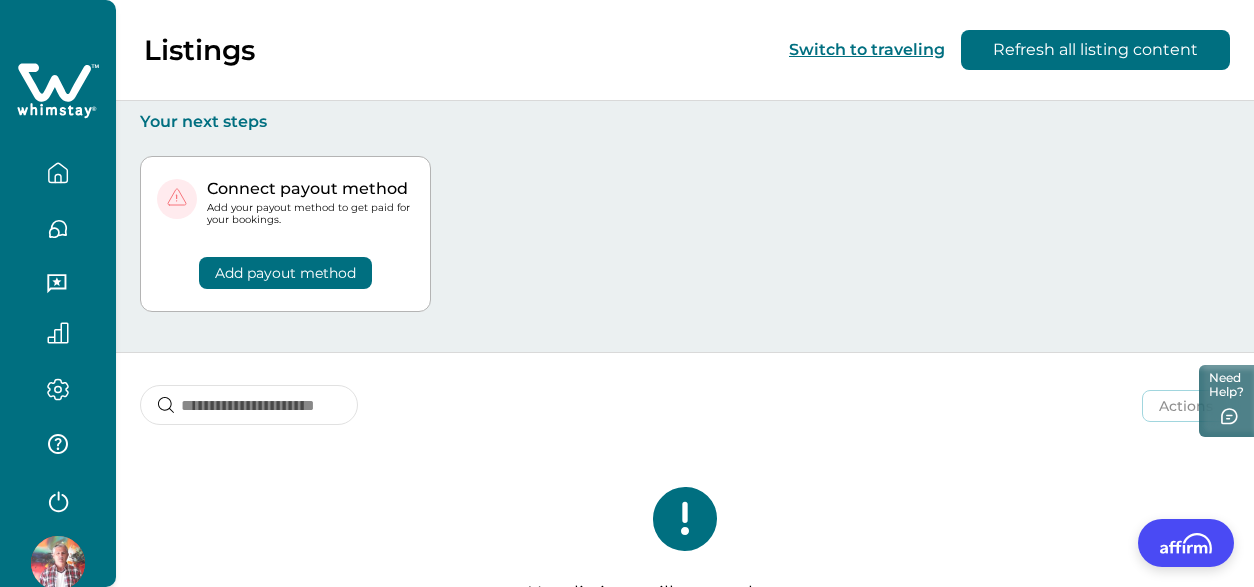 click on "Add payout method" at bounding box center (285, 273) 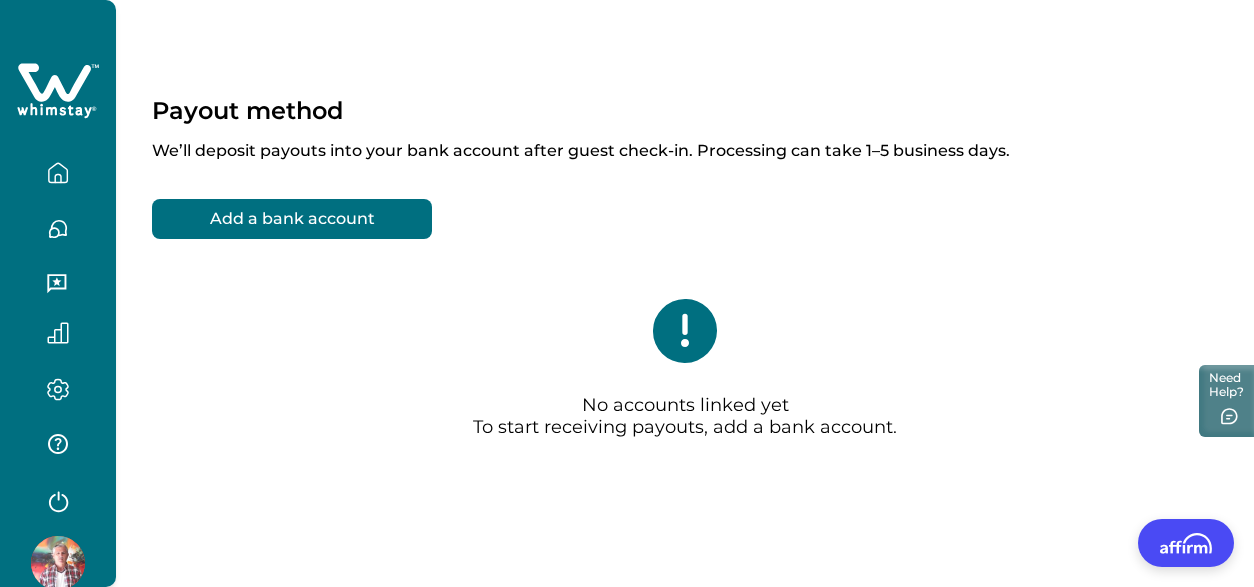 click on "Add a bank account" at bounding box center (292, 219) 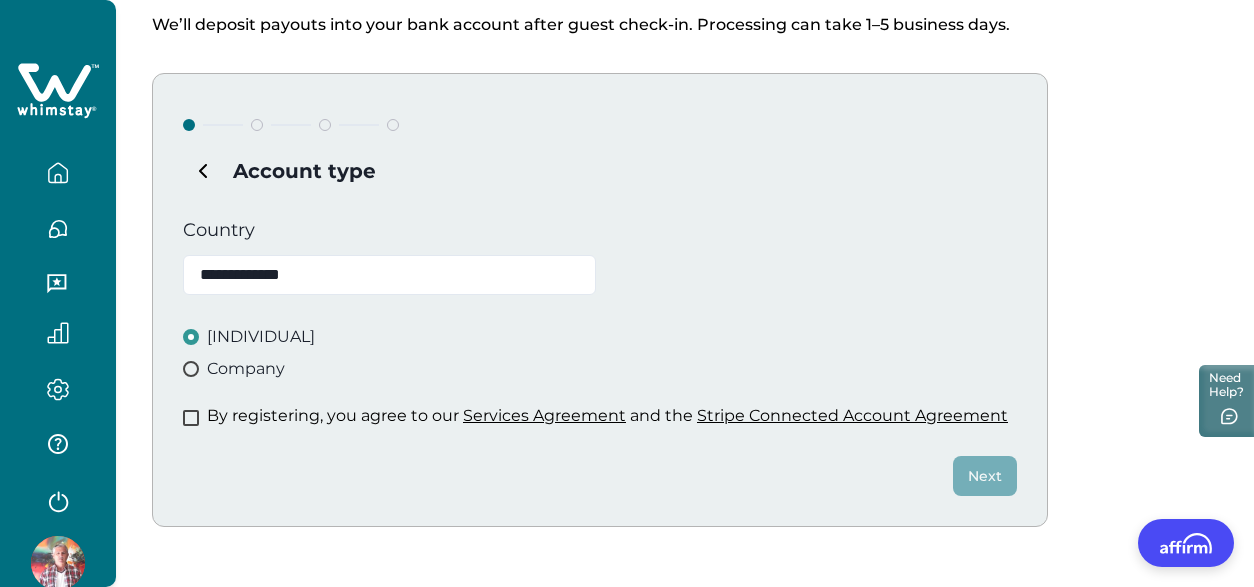 scroll, scrollTop: 162, scrollLeft: 0, axis: vertical 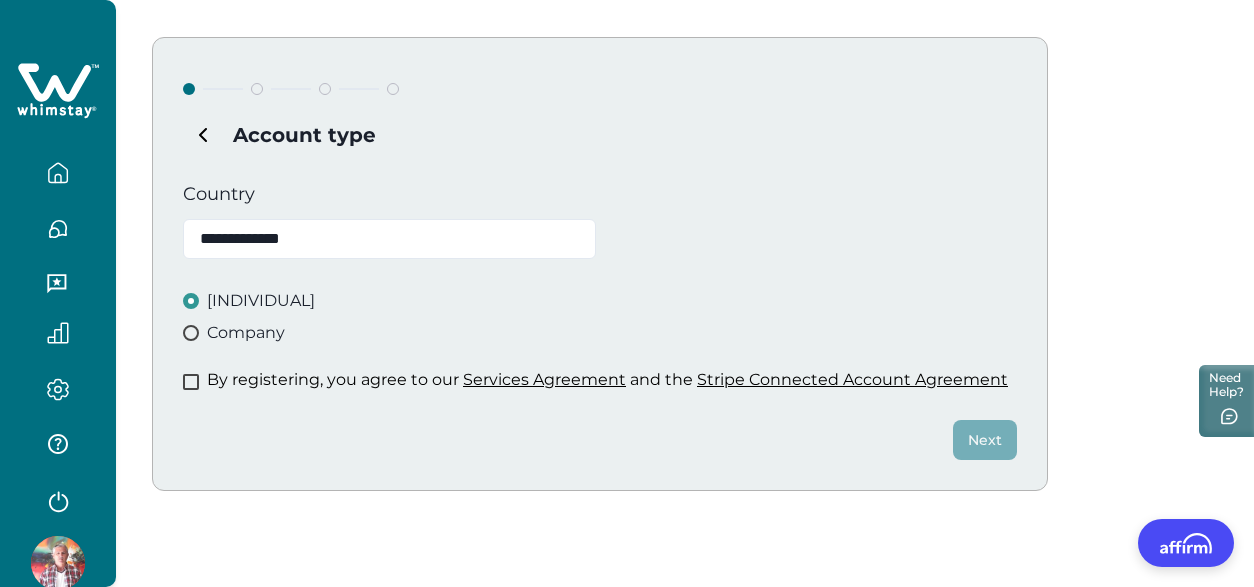 click on "Individual" at bounding box center (261, 301) 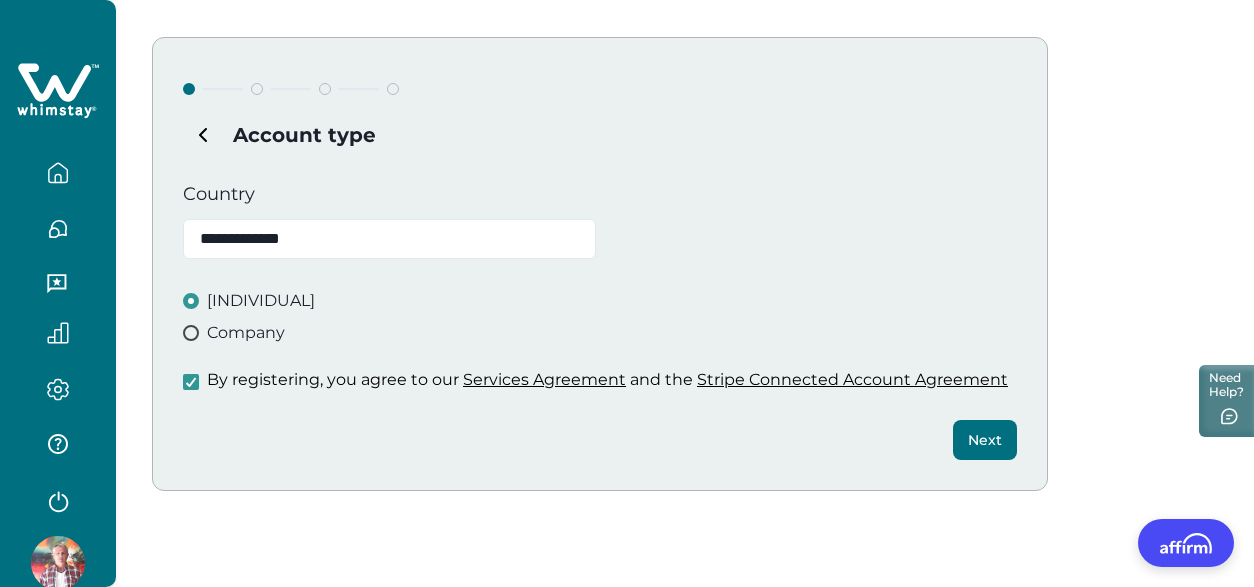 click on "Next" at bounding box center (985, 440) 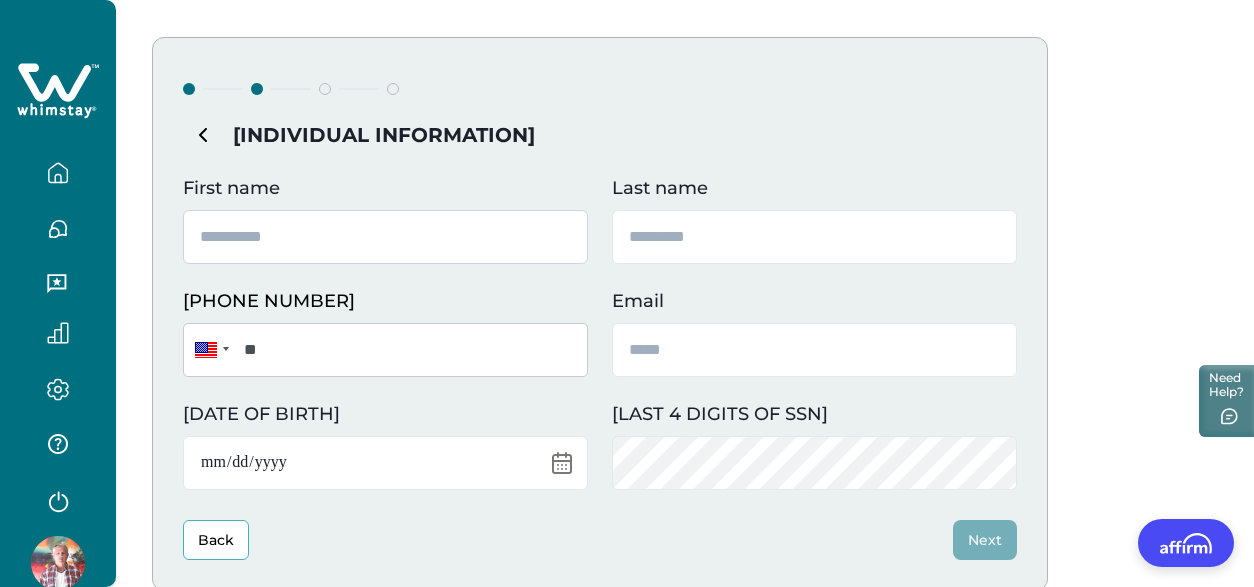 click on "First name" at bounding box center [385, 237] 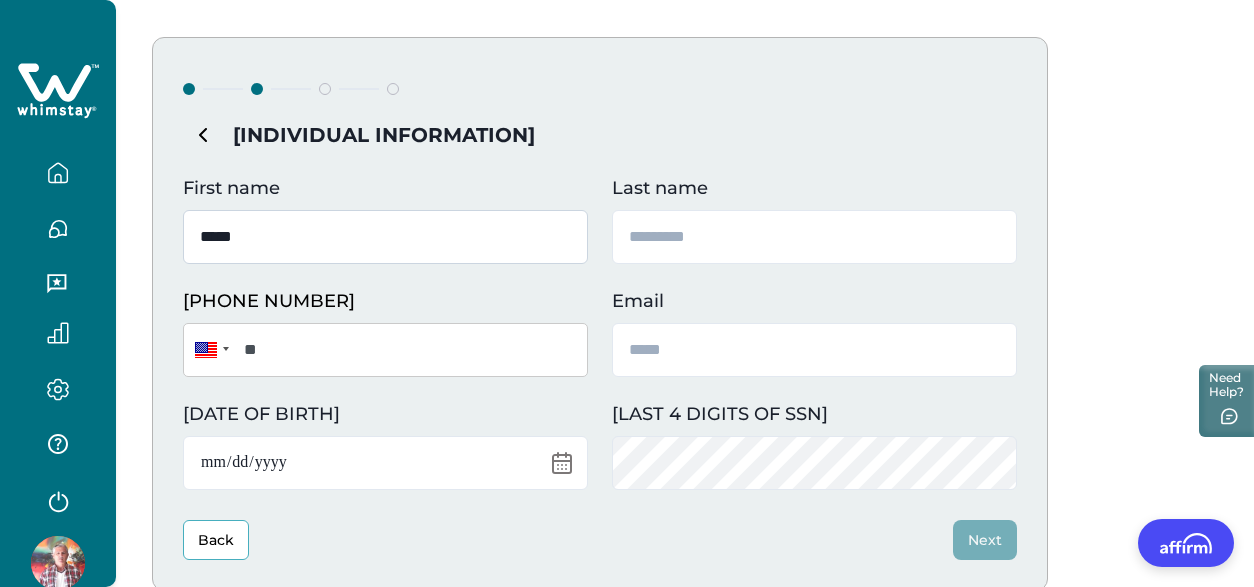 type on "*******" 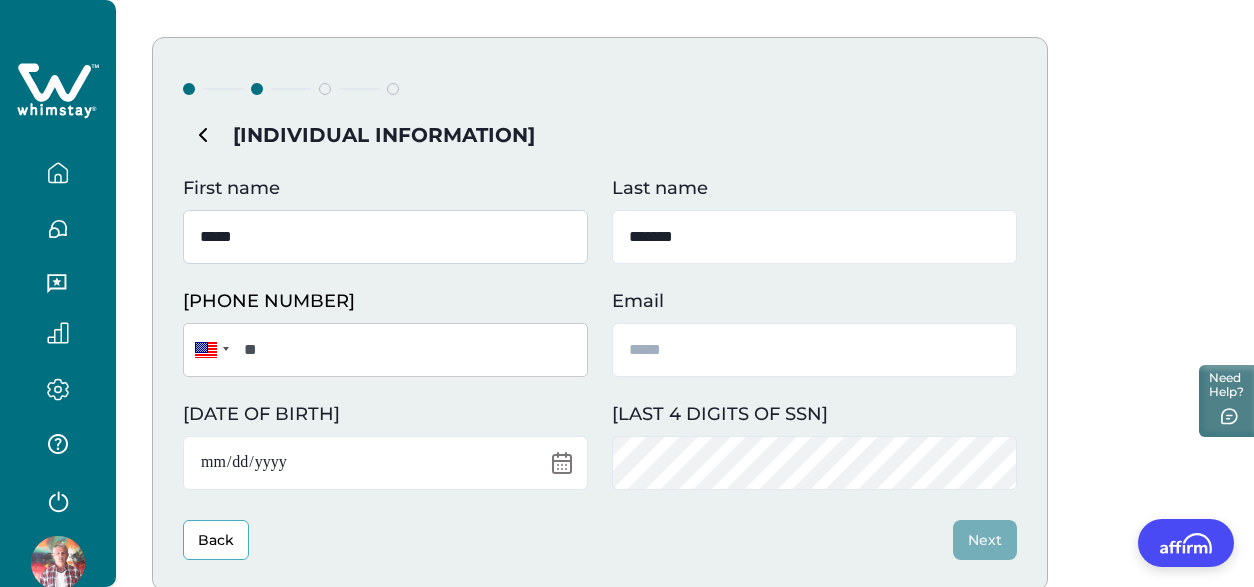 type on "**********" 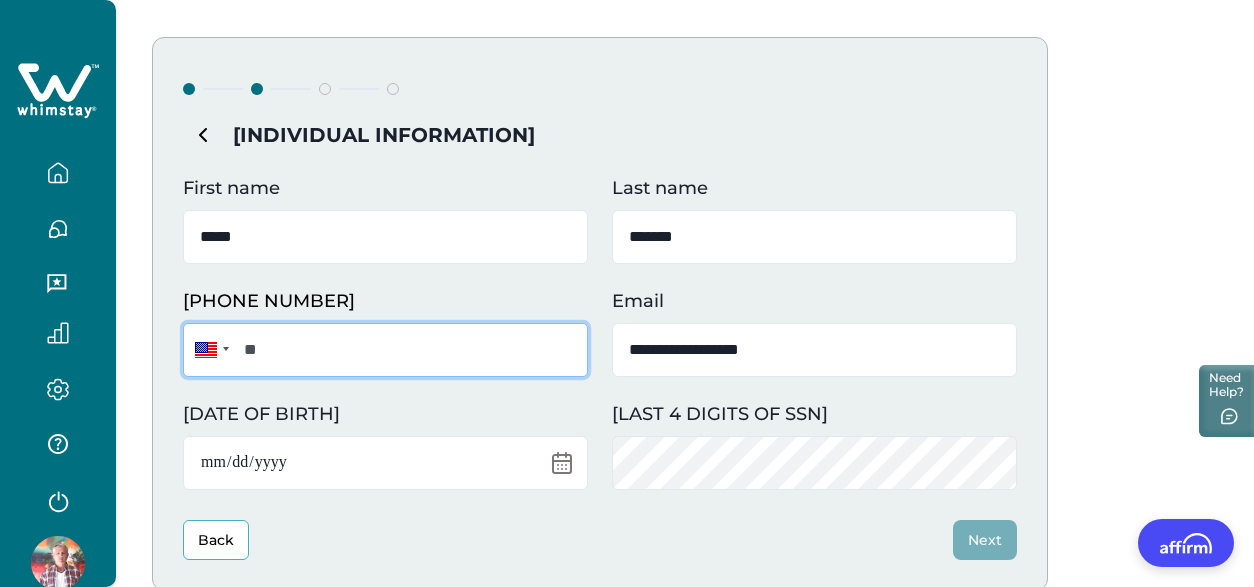 click on "**" at bounding box center [385, 350] 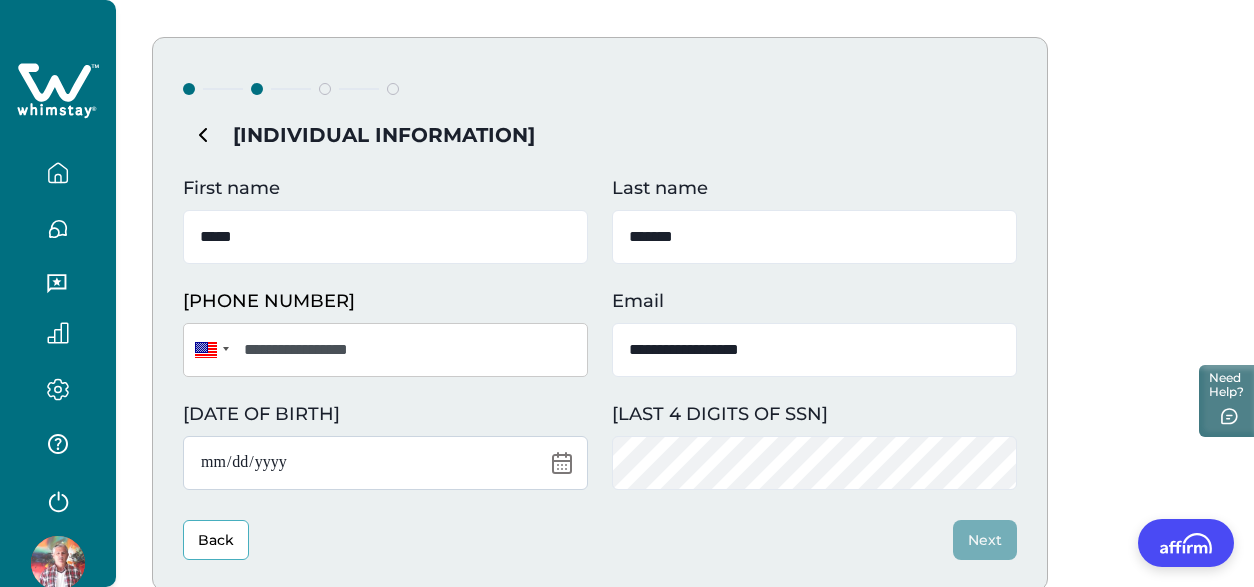 click on "Date of birth" at bounding box center [385, 463] 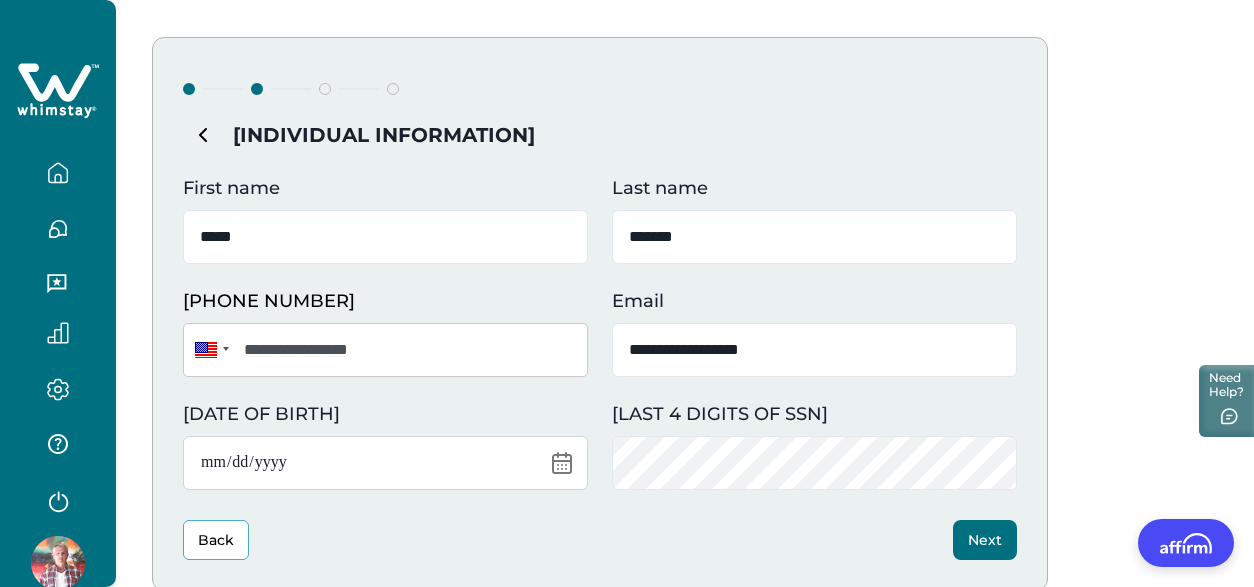 type on "**********" 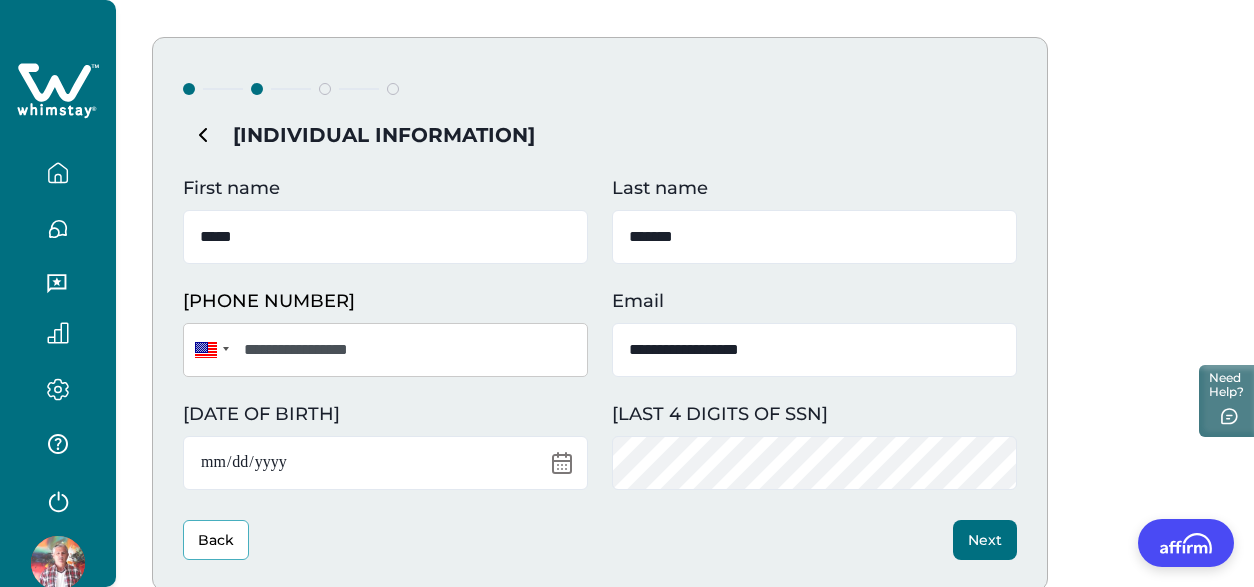 click on "Next" at bounding box center (985, 540) 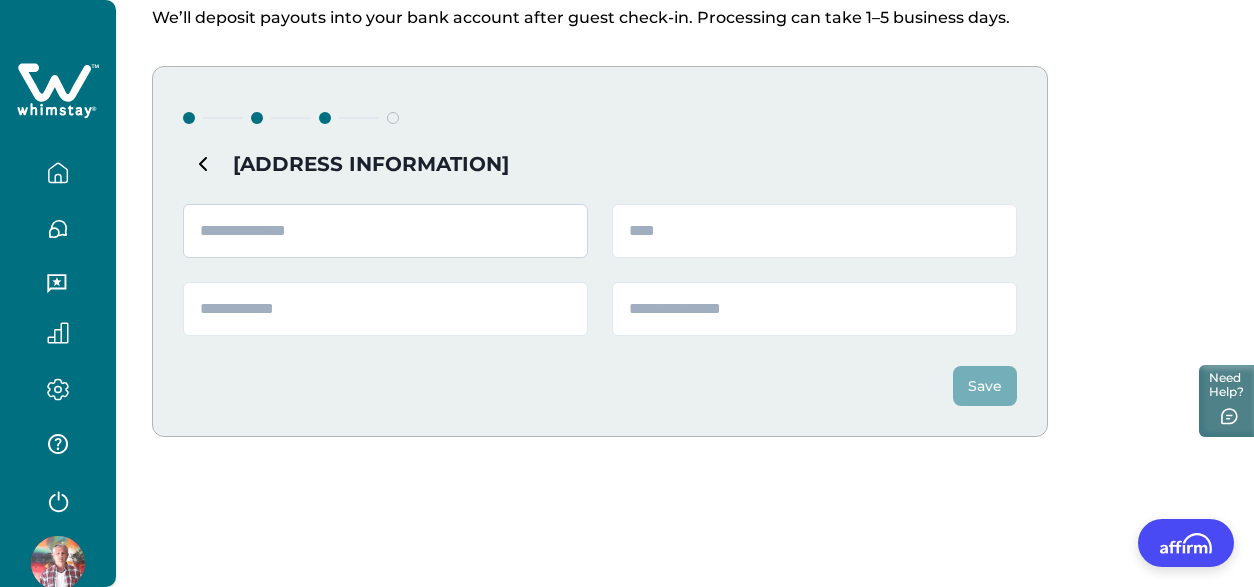click at bounding box center [385, 231] 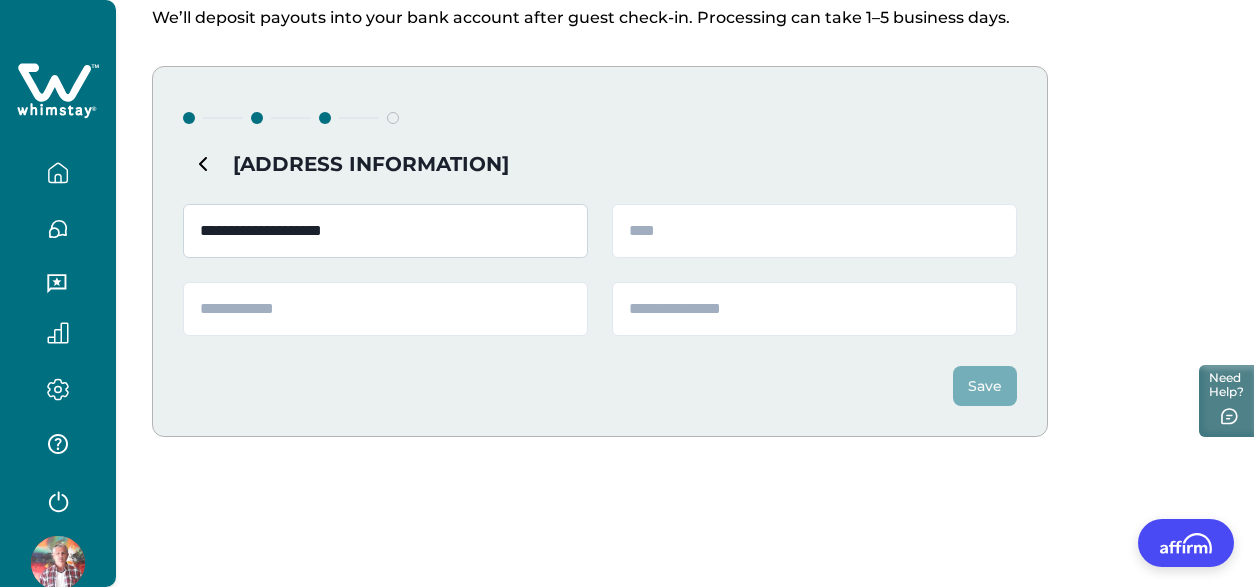 type on "**********" 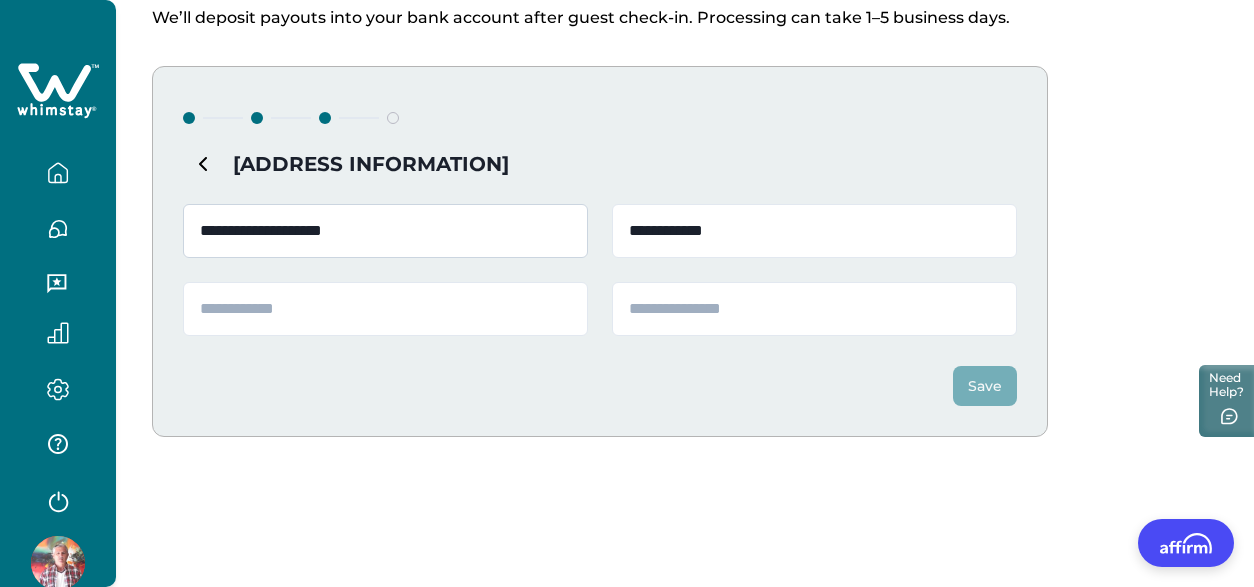 type on "**" 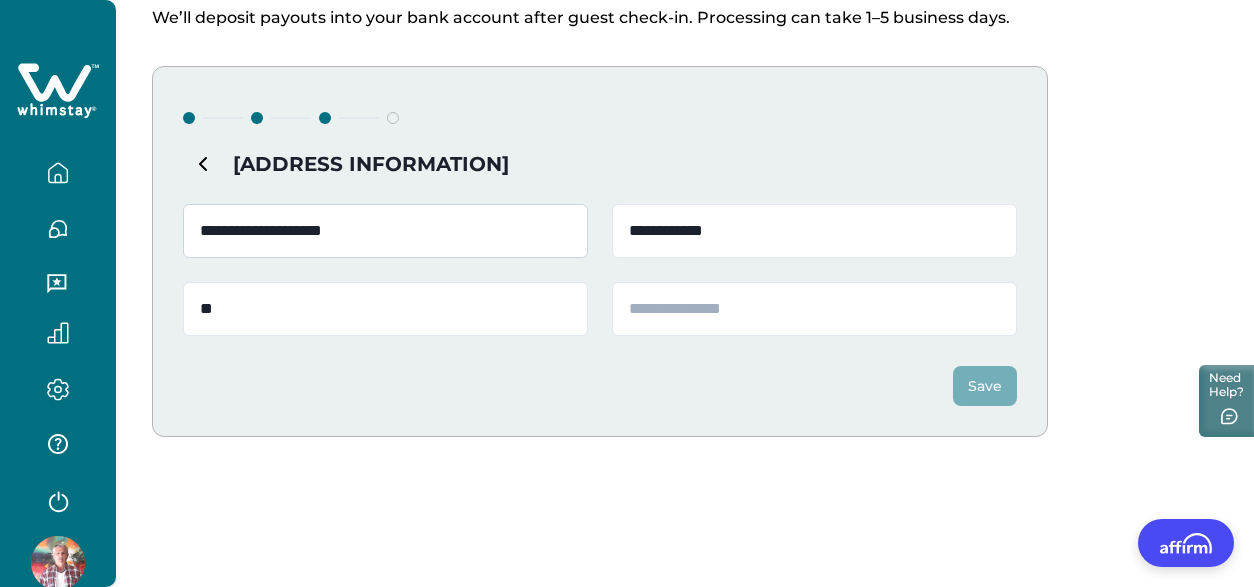 type on "*****" 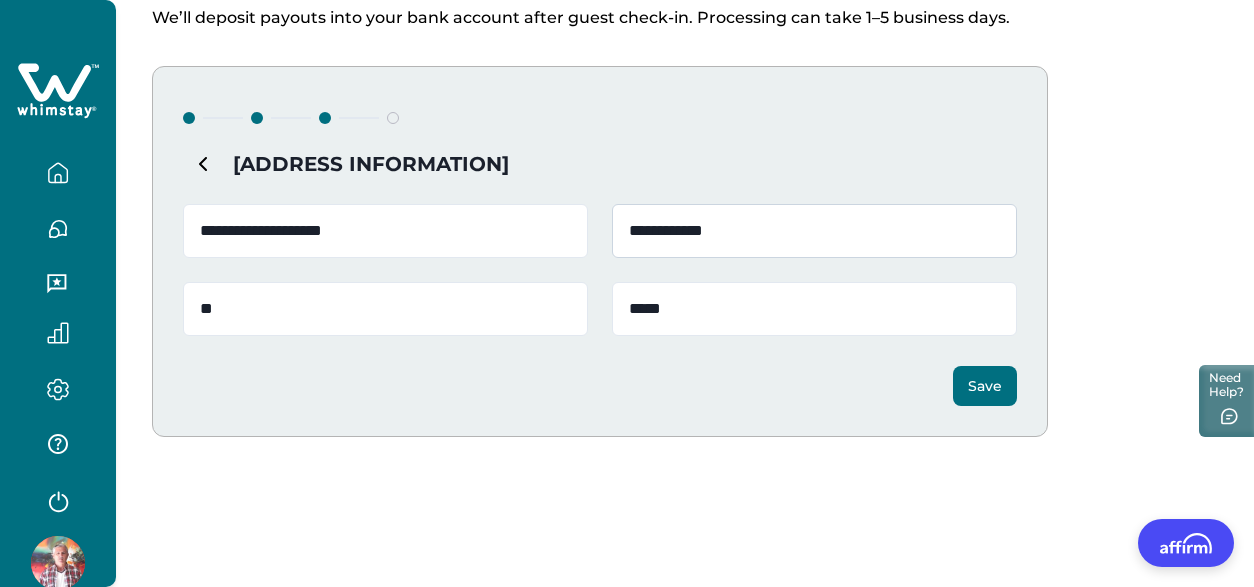 click on "**********" at bounding box center (814, 231) 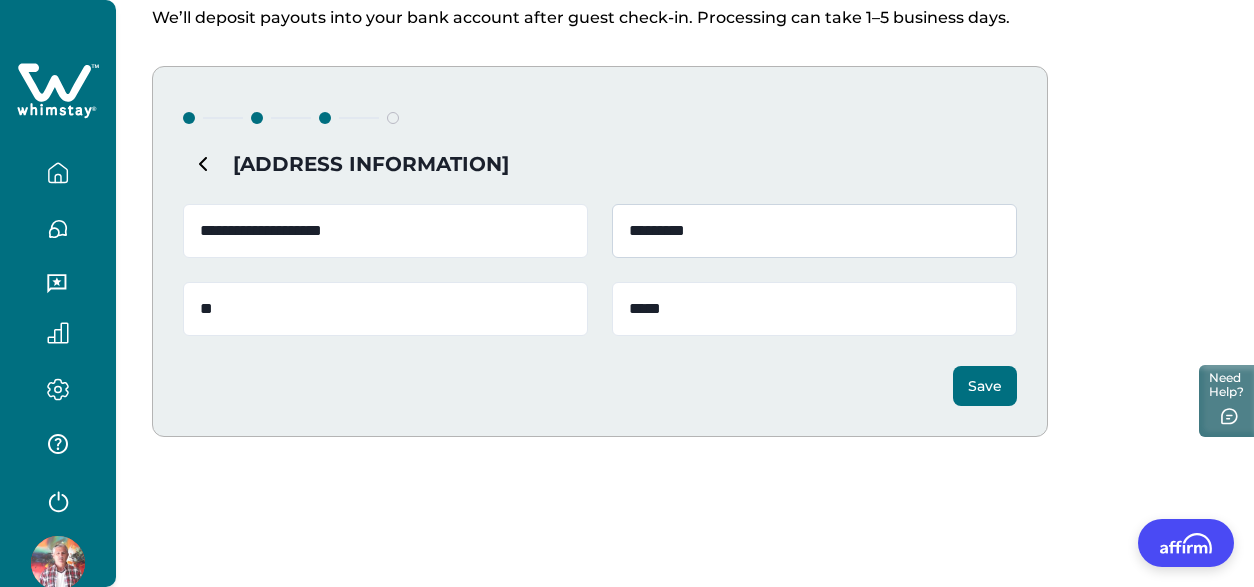 click on "*********" at bounding box center (814, 231) 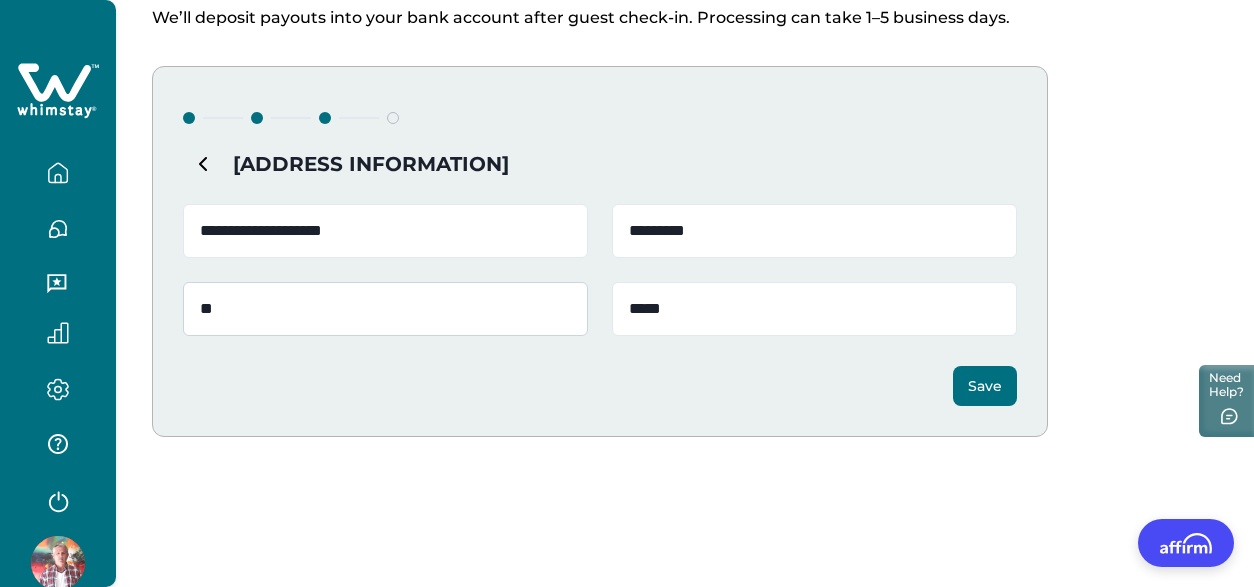 type on "*********" 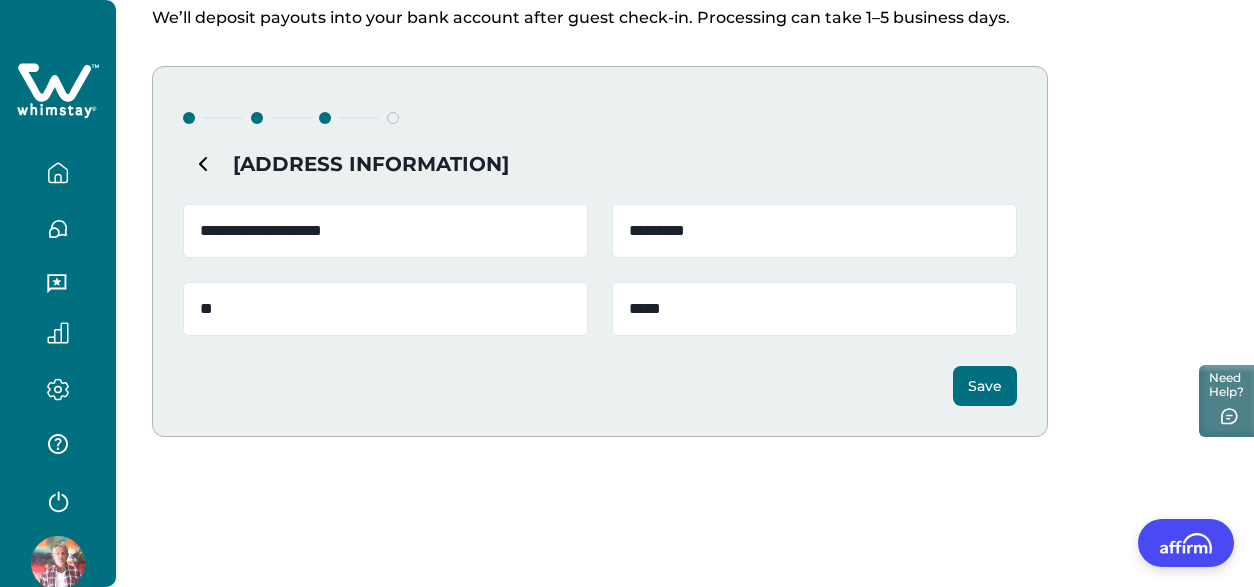 click on "Save" at bounding box center (985, 386) 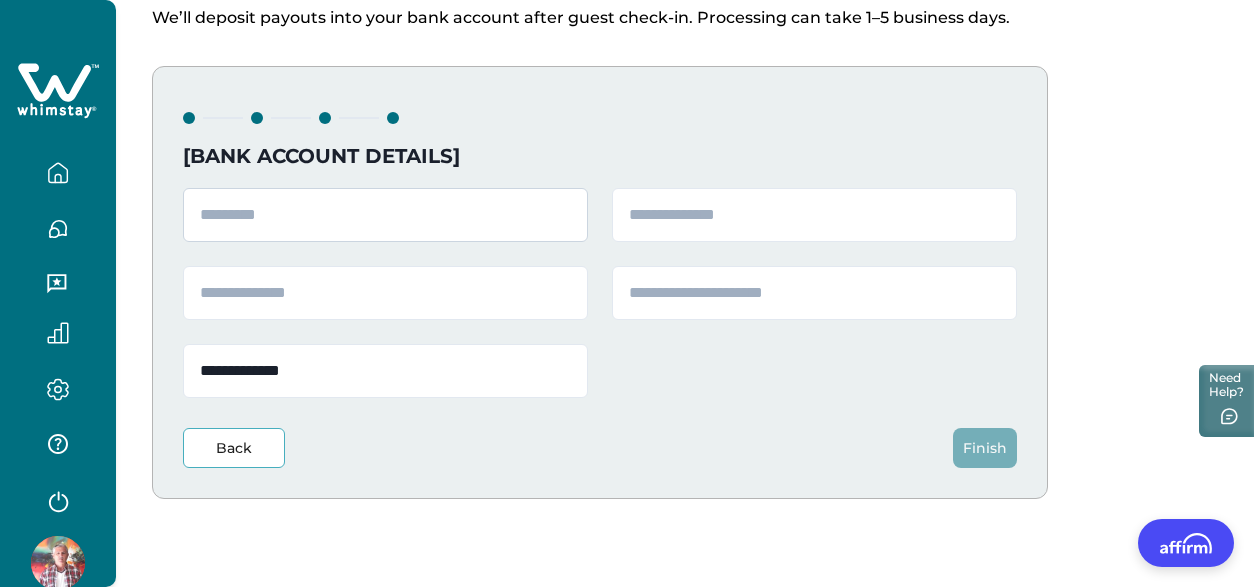click at bounding box center (385, 215) 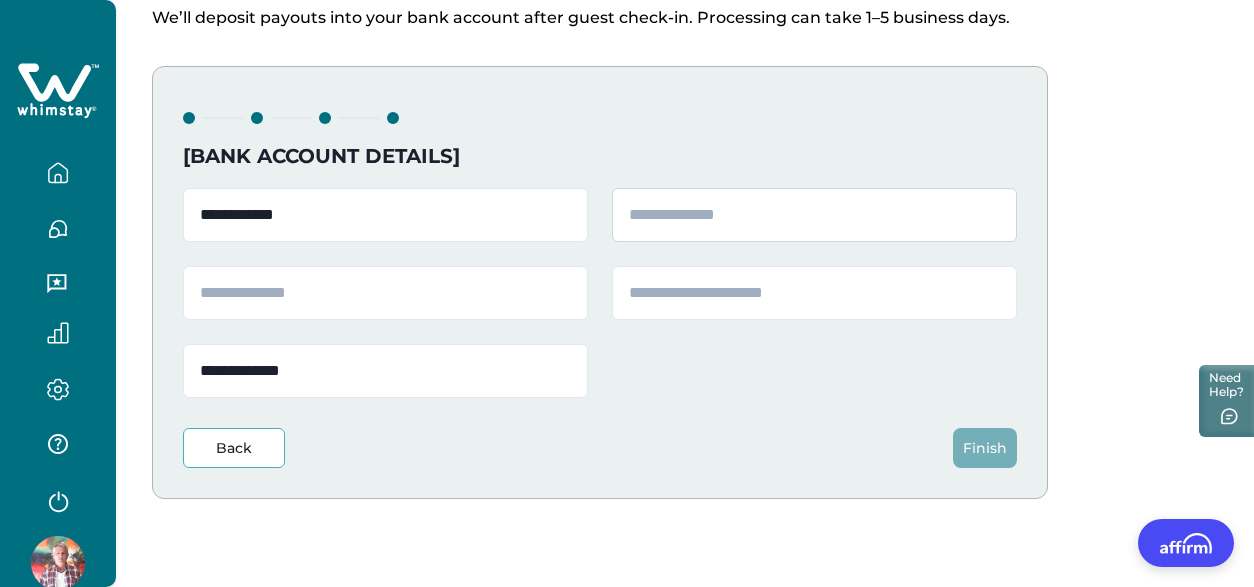type on "**********" 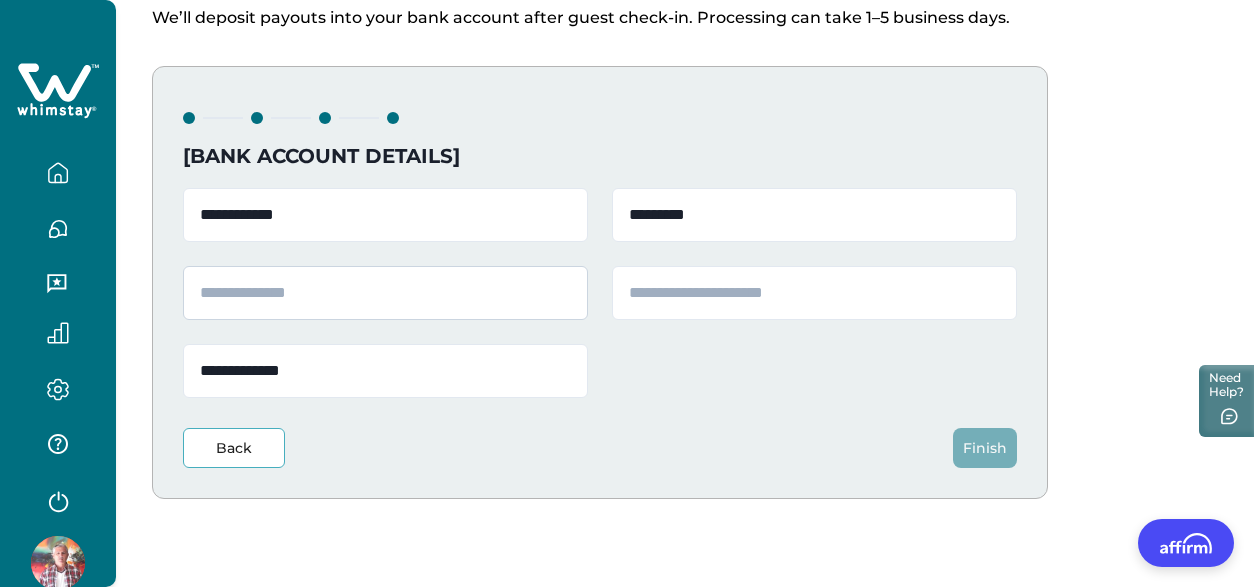 type on "*********" 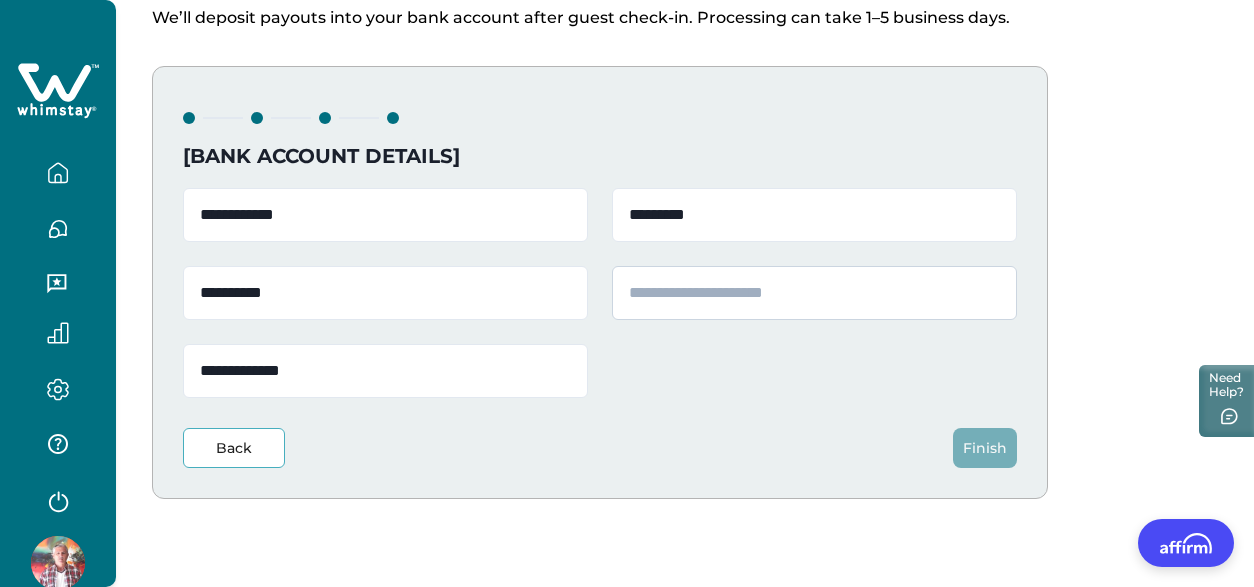 type on "**********" 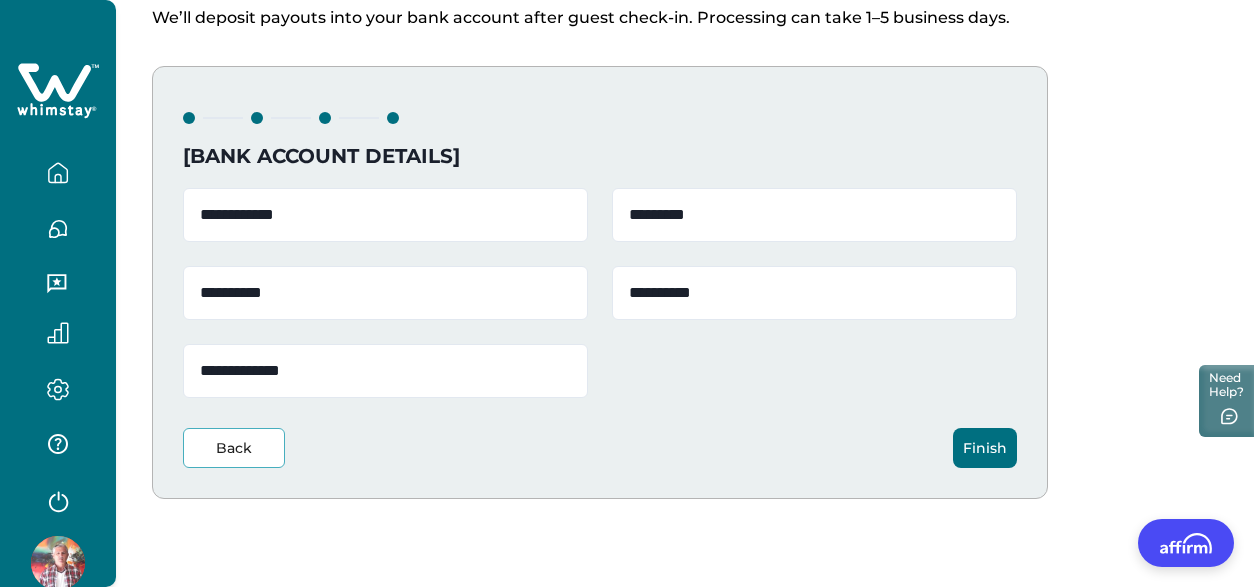 type on "**********" 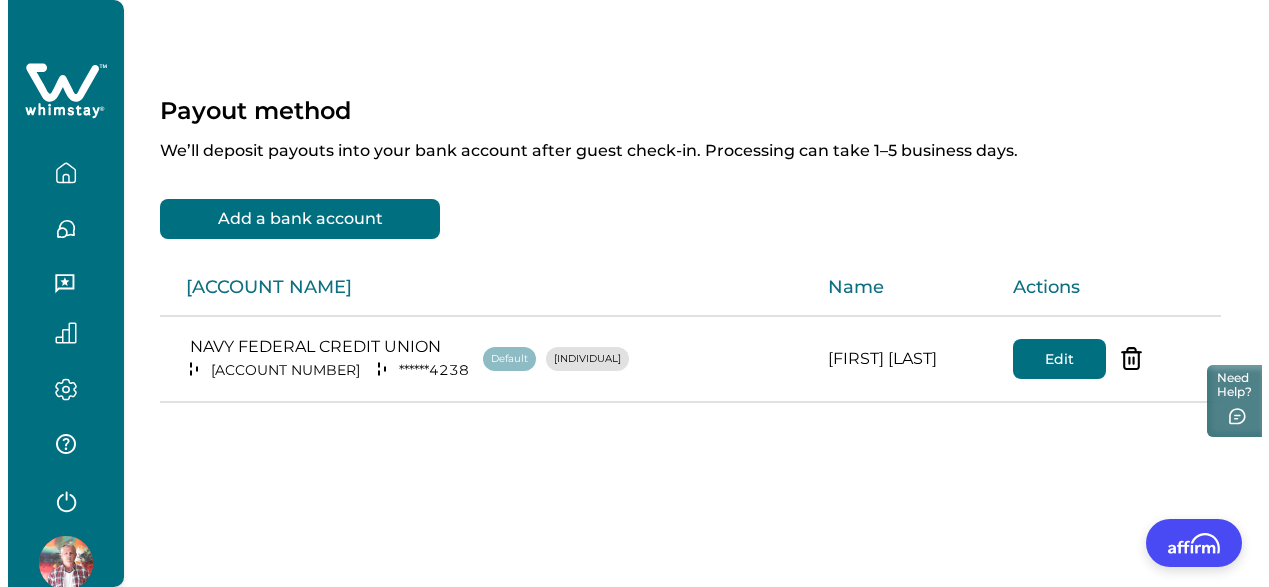 scroll, scrollTop: 0, scrollLeft: 0, axis: both 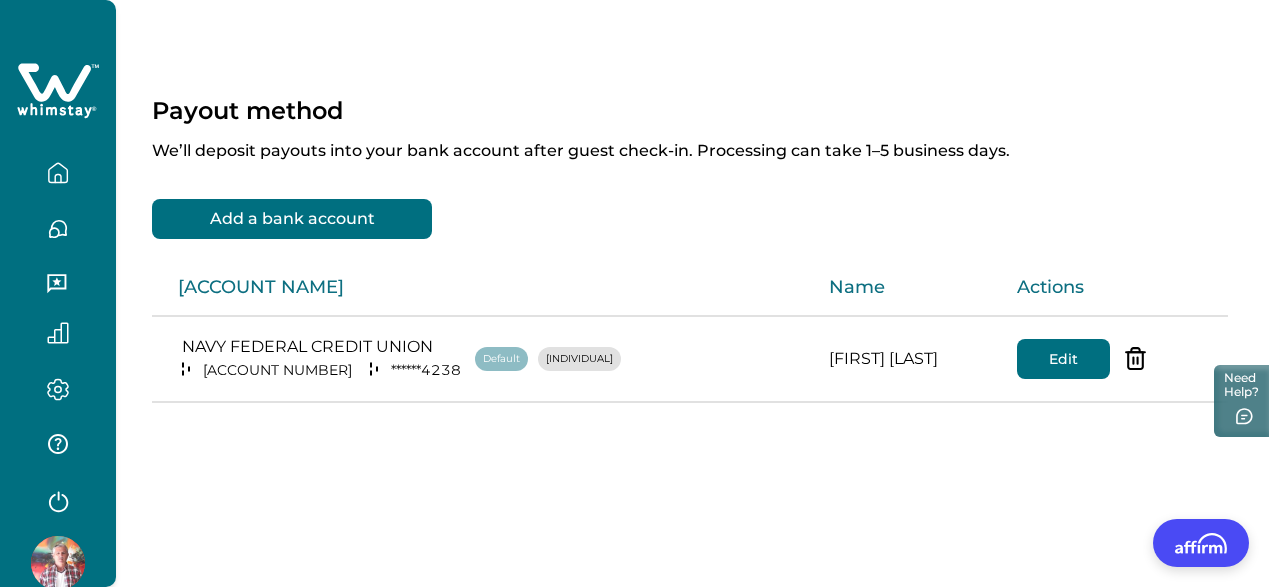 click on "Default" at bounding box center [501, 359] 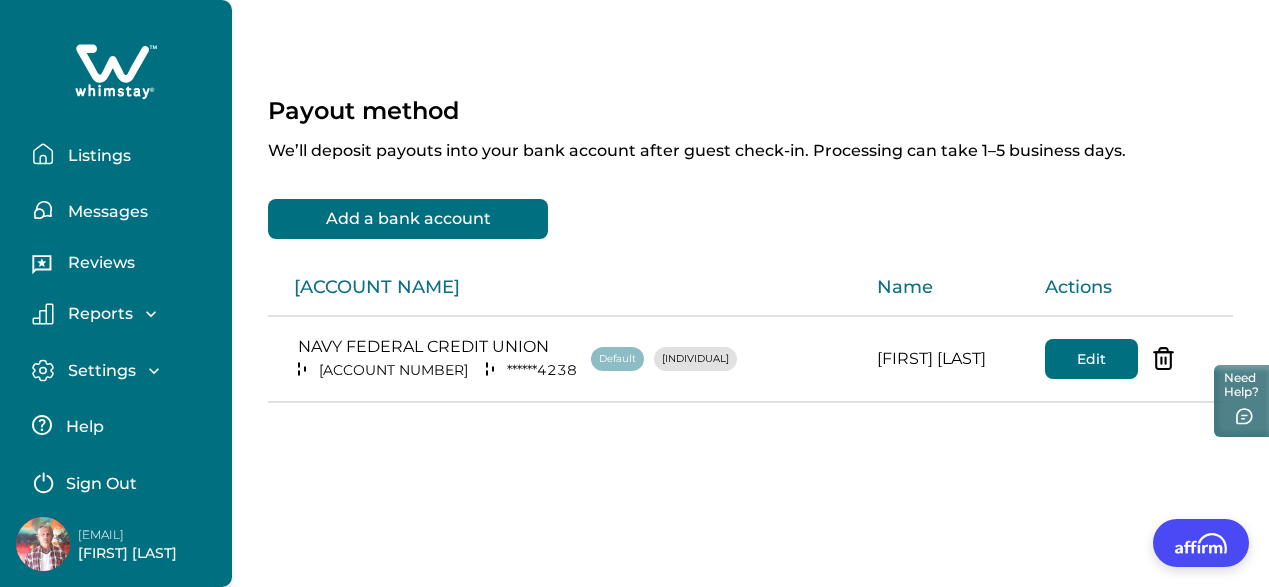 scroll, scrollTop: 0, scrollLeft: 0, axis: both 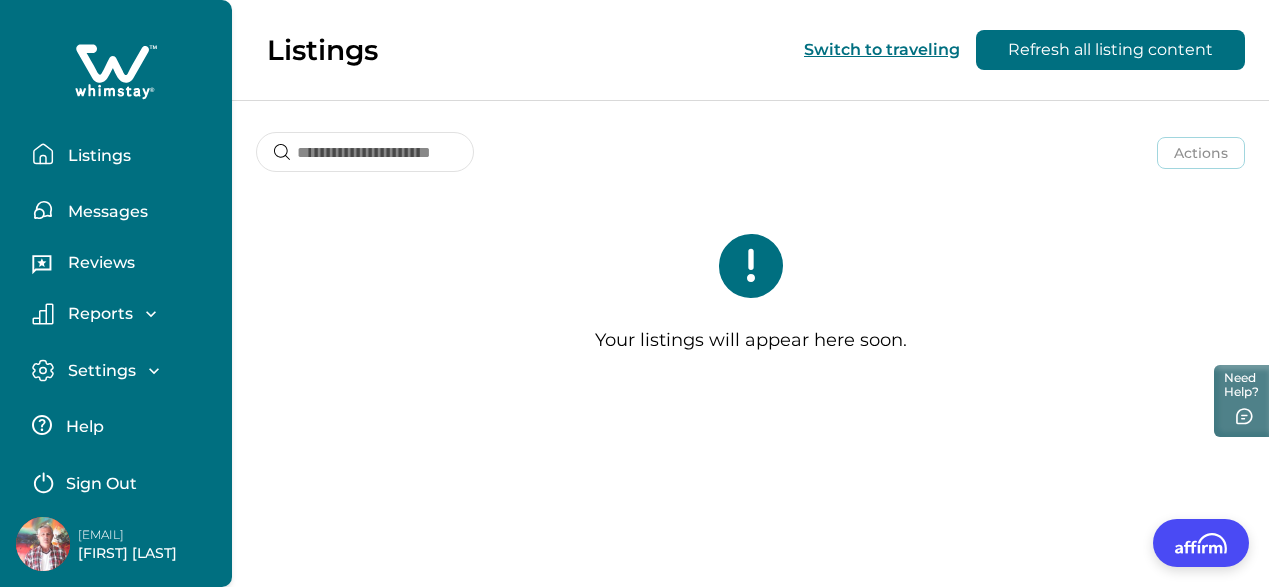 click on "Help" at bounding box center [82, 427] 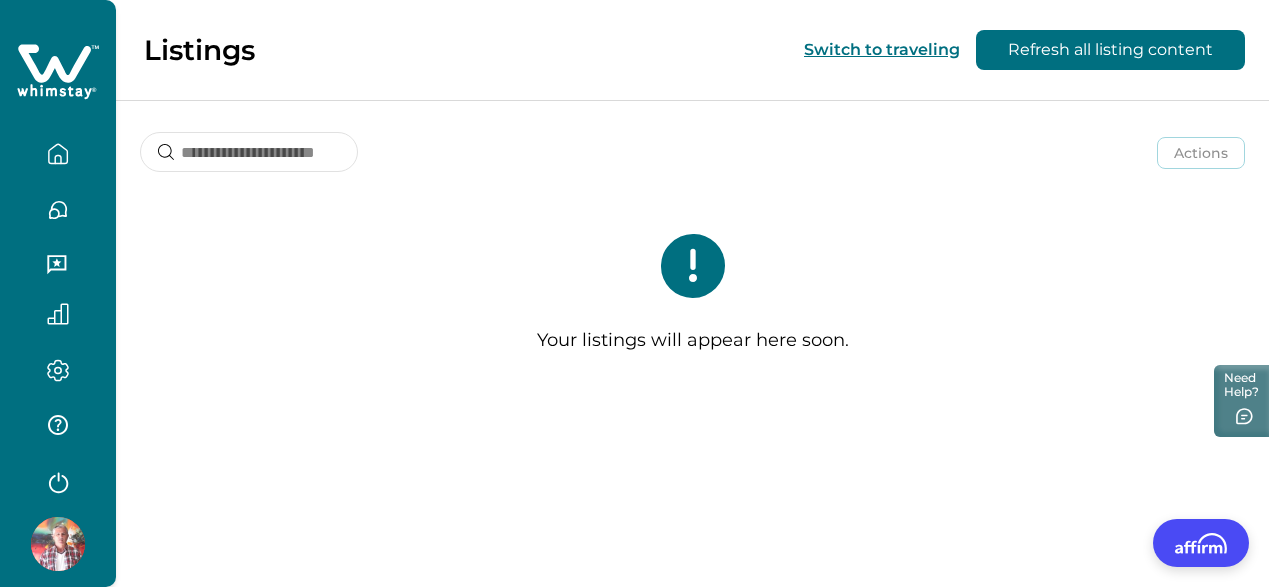 click on "Switch to traveling" at bounding box center (882, 49) 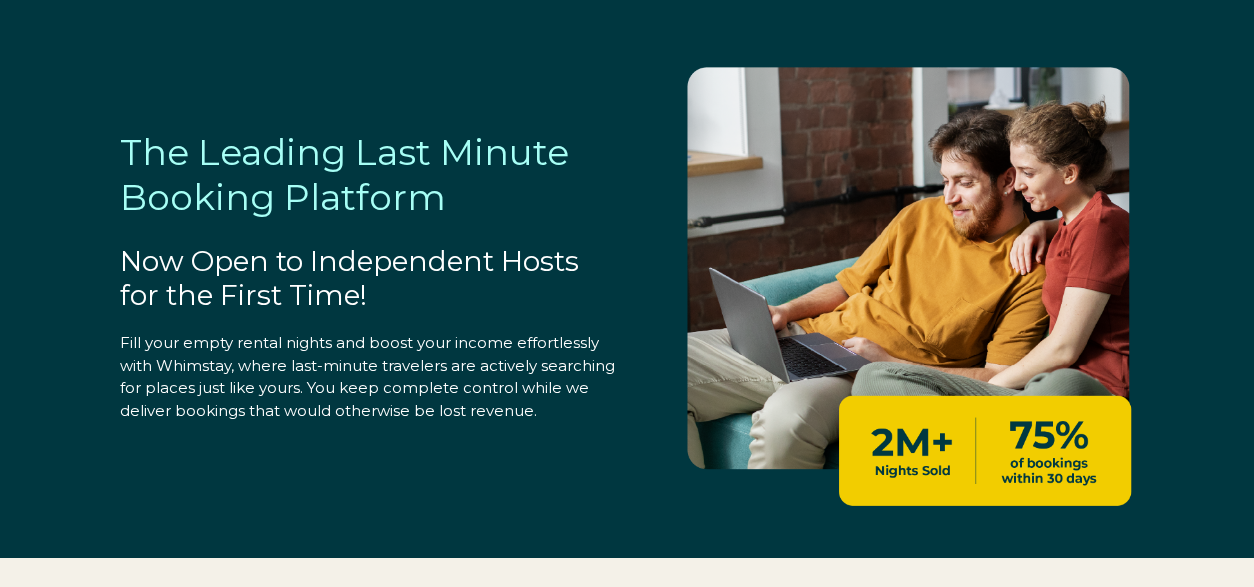 select on "US" 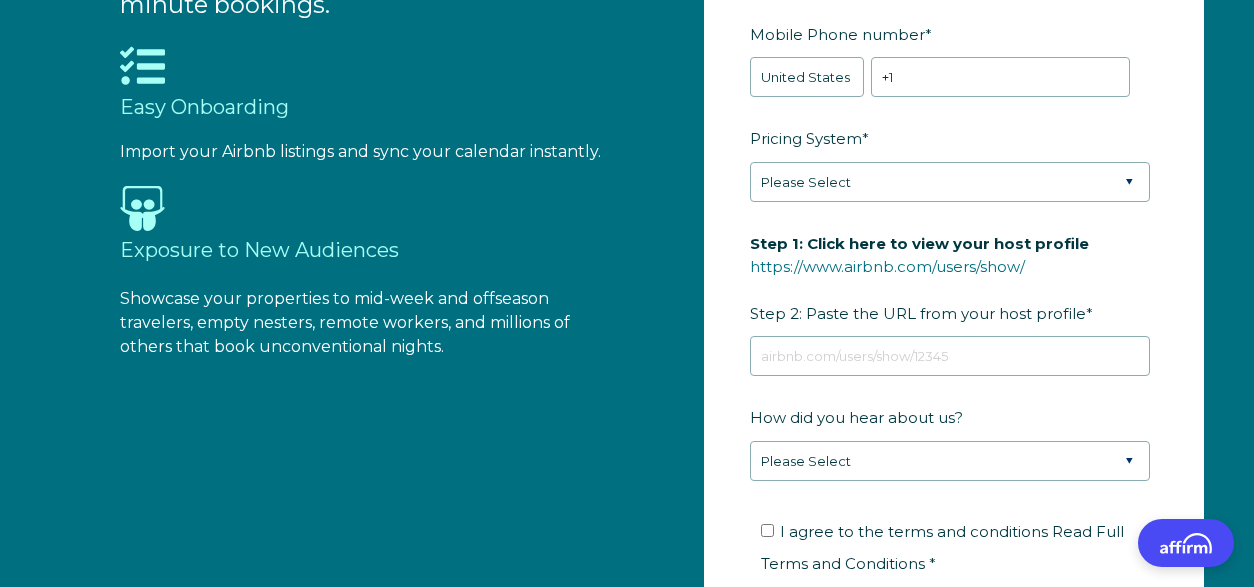 scroll, scrollTop: 2174, scrollLeft: 0, axis: vertical 